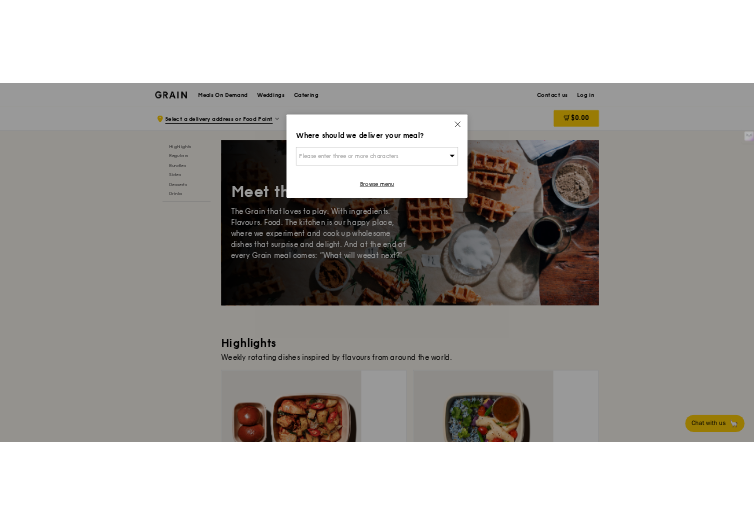 scroll, scrollTop: 0, scrollLeft: 0, axis: both 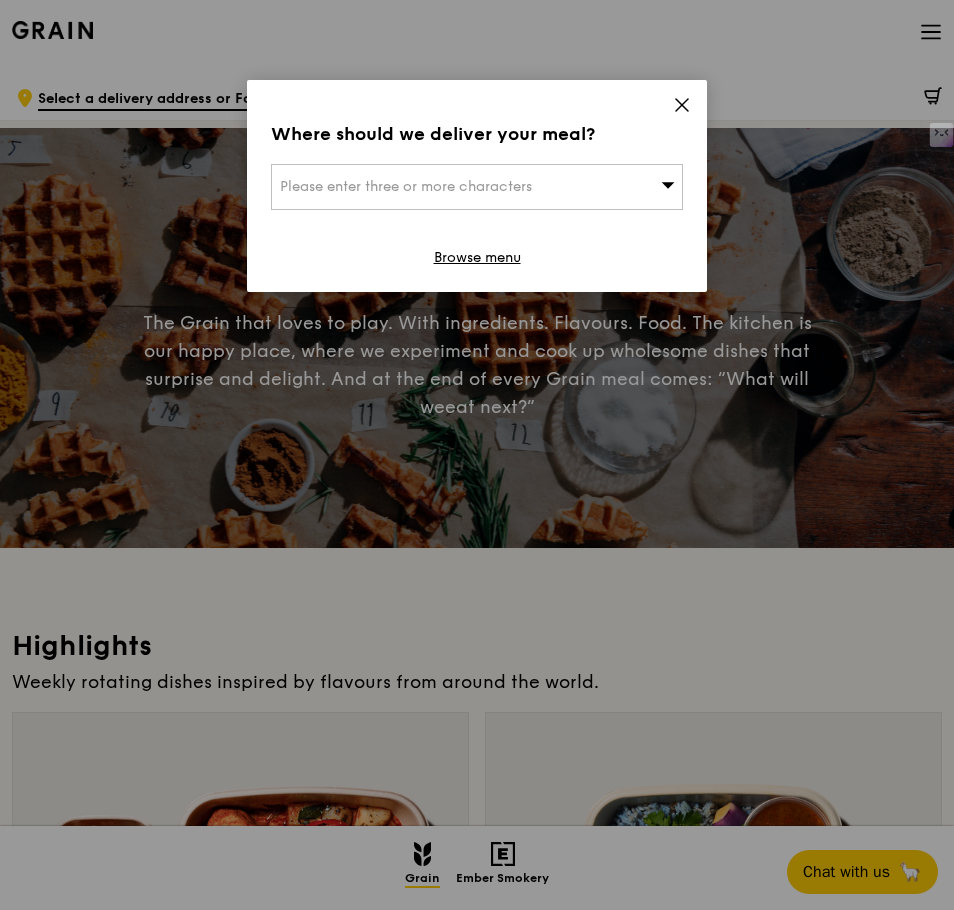 click on "Please enter three or more characters" at bounding box center (477, 187) 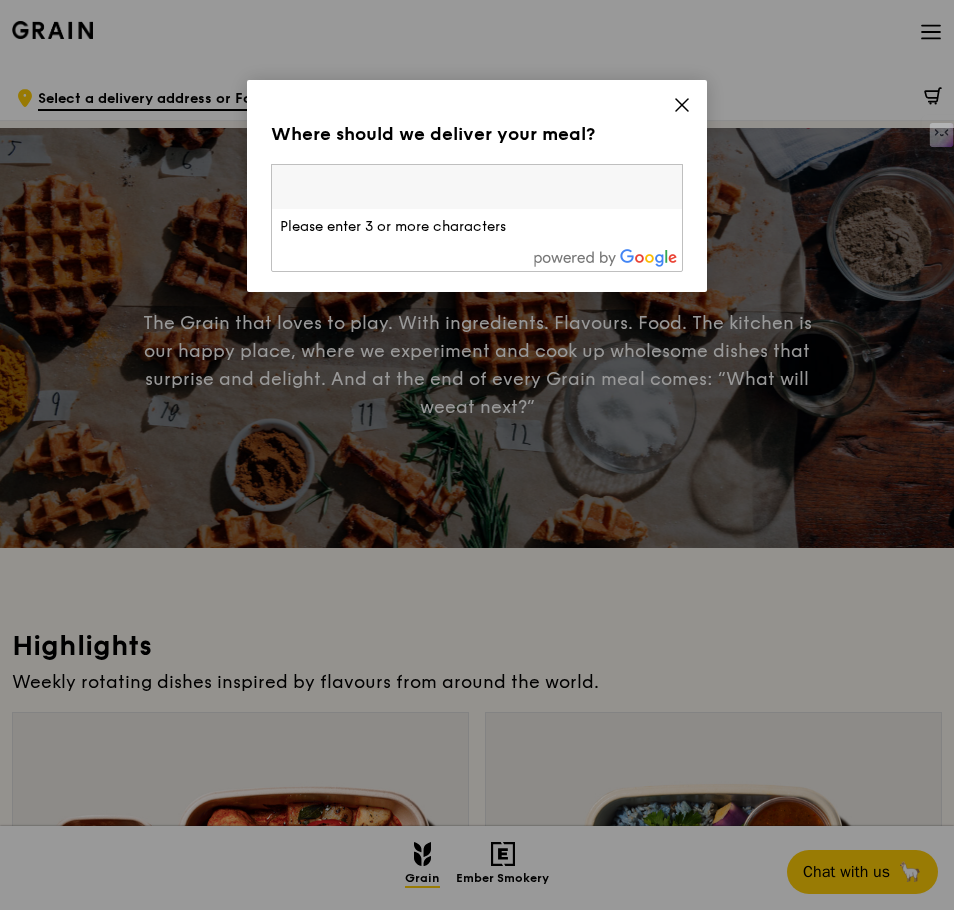 click 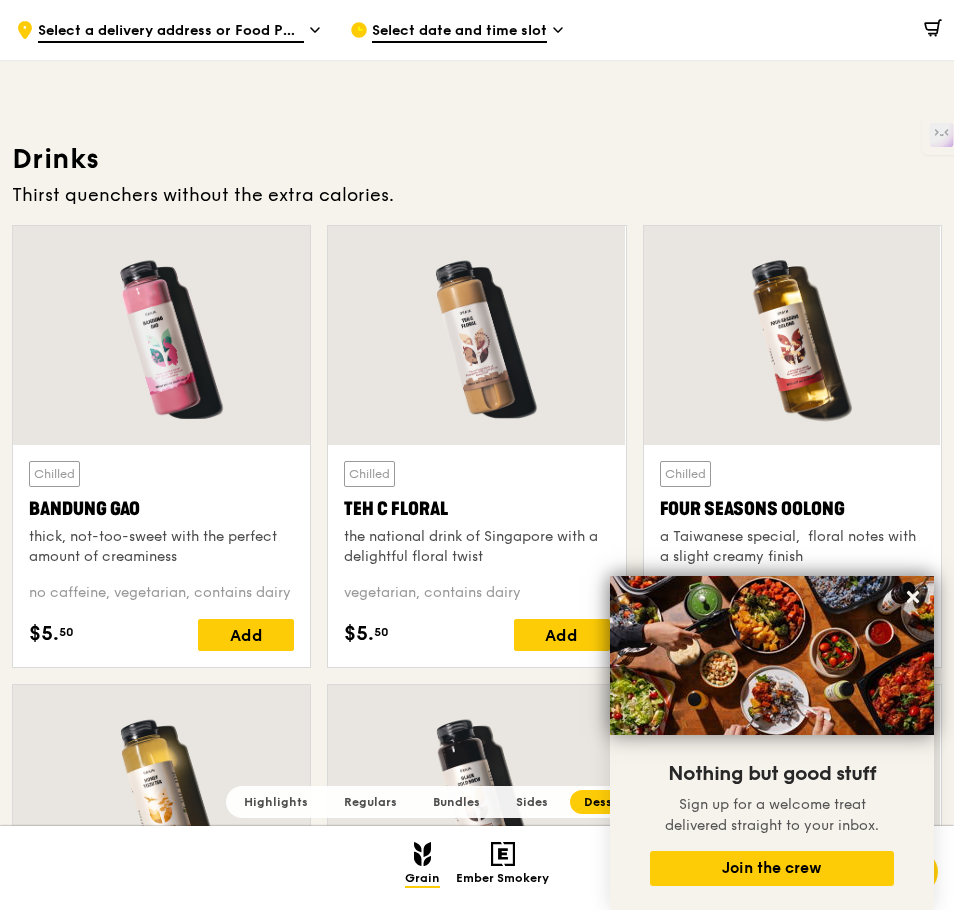 scroll, scrollTop: 6508, scrollLeft: 0, axis: vertical 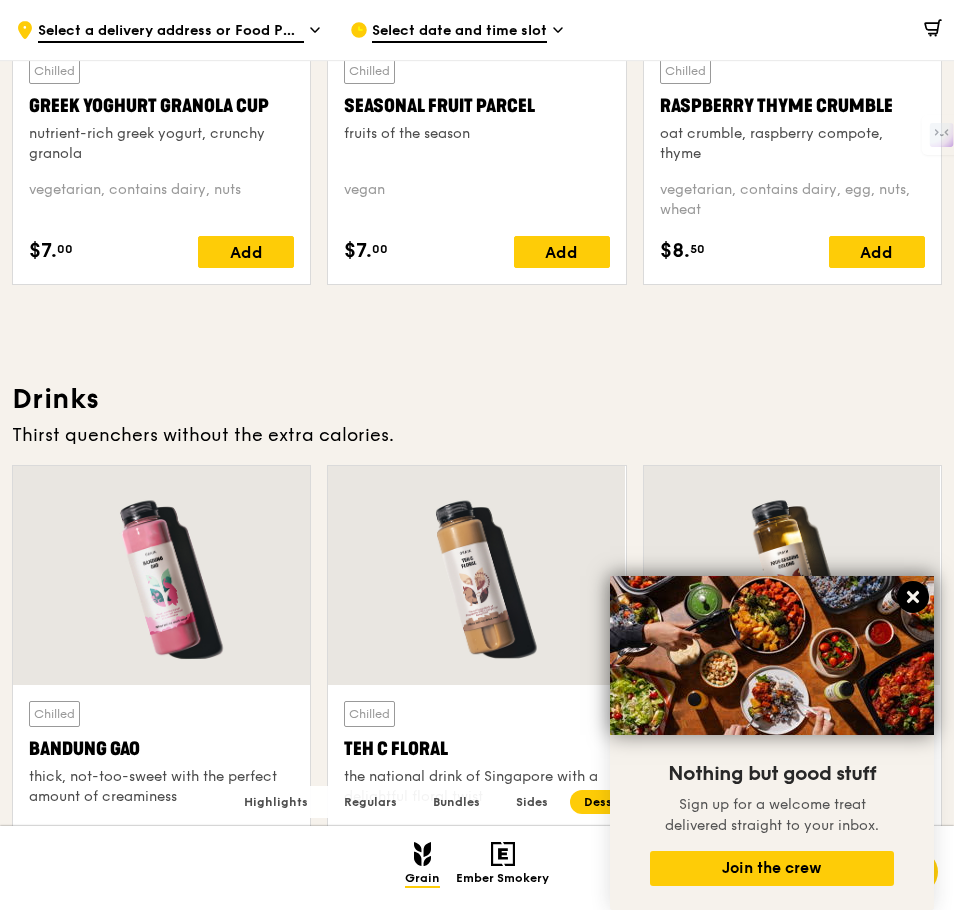 click 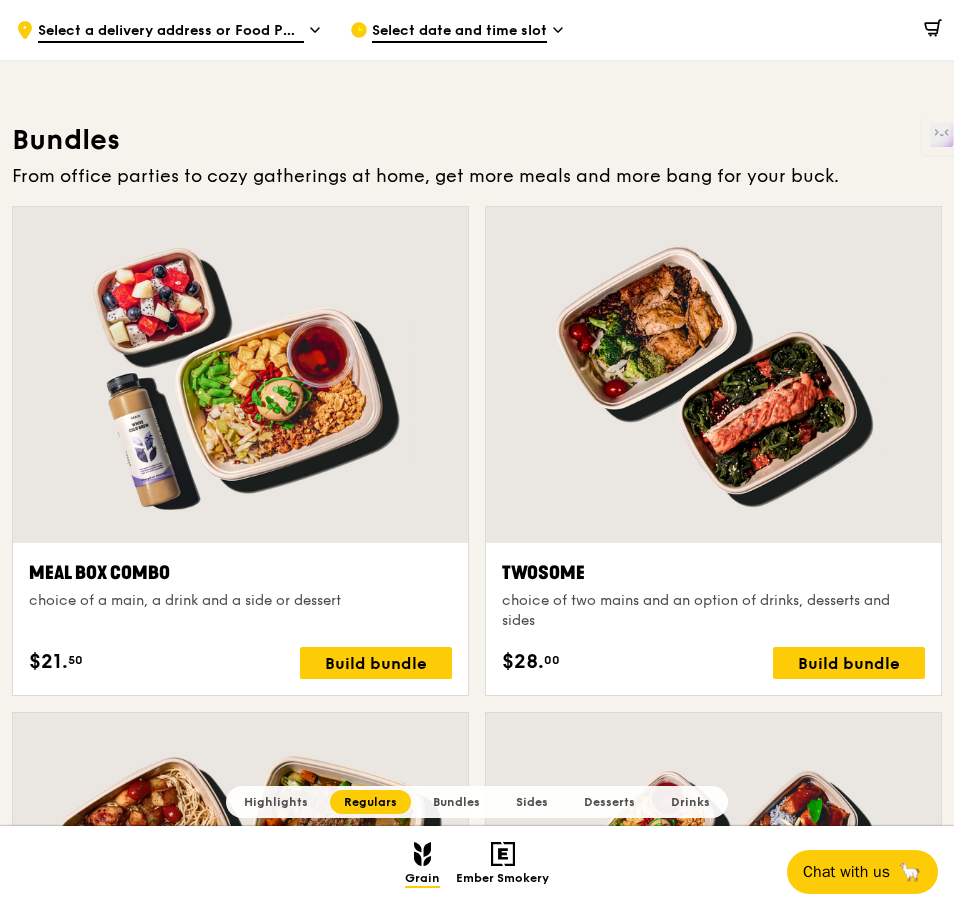 scroll, scrollTop: 2508, scrollLeft: 0, axis: vertical 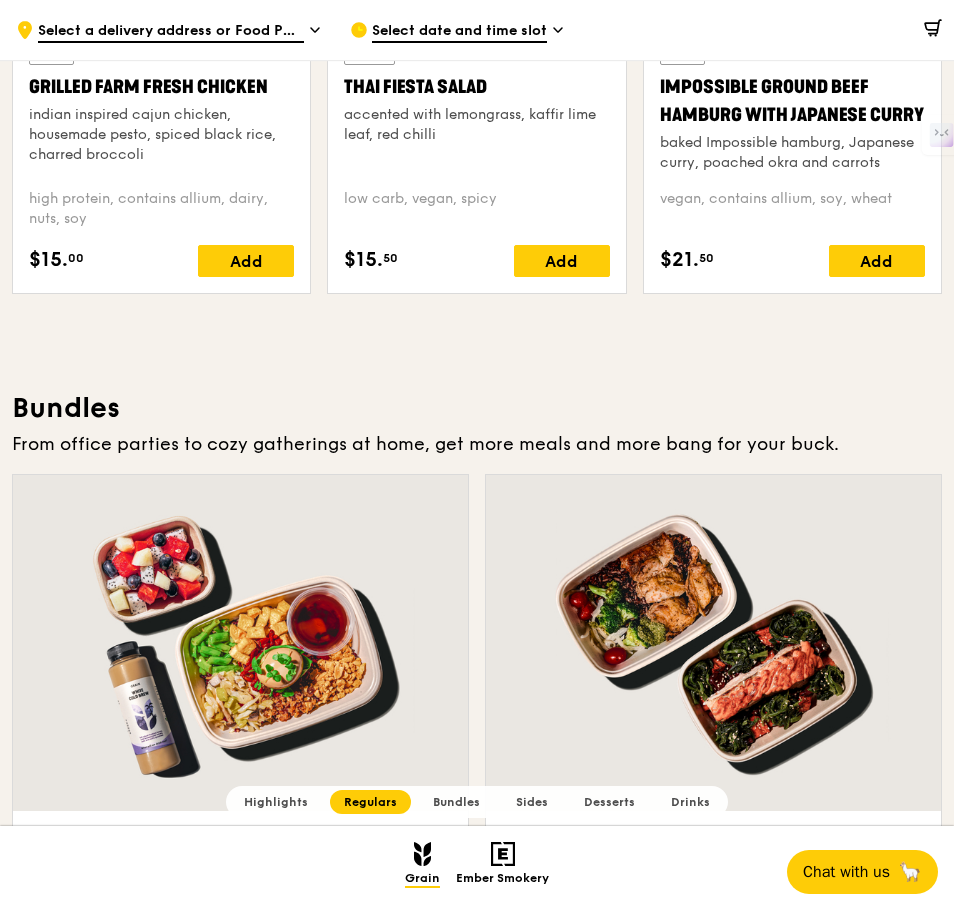 click on "Bundles" at bounding box center [477, 408] 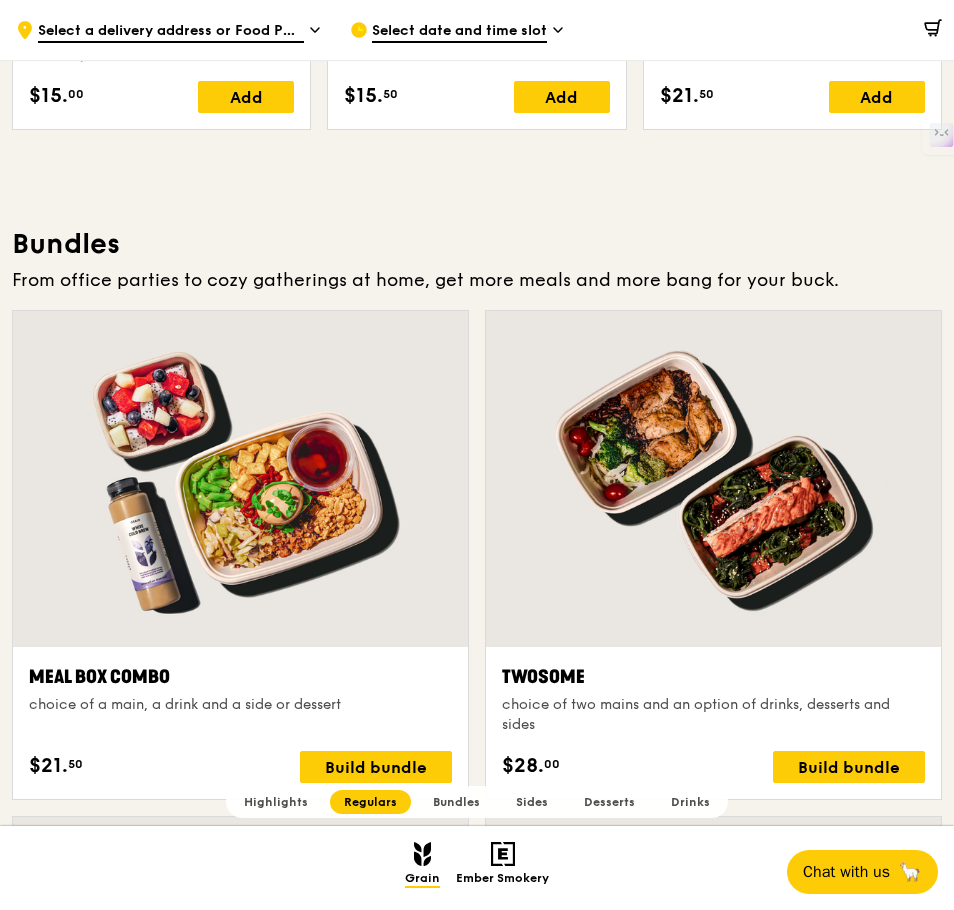 scroll, scrollTop: 2708, scrollLeft: 0, axis: vertical 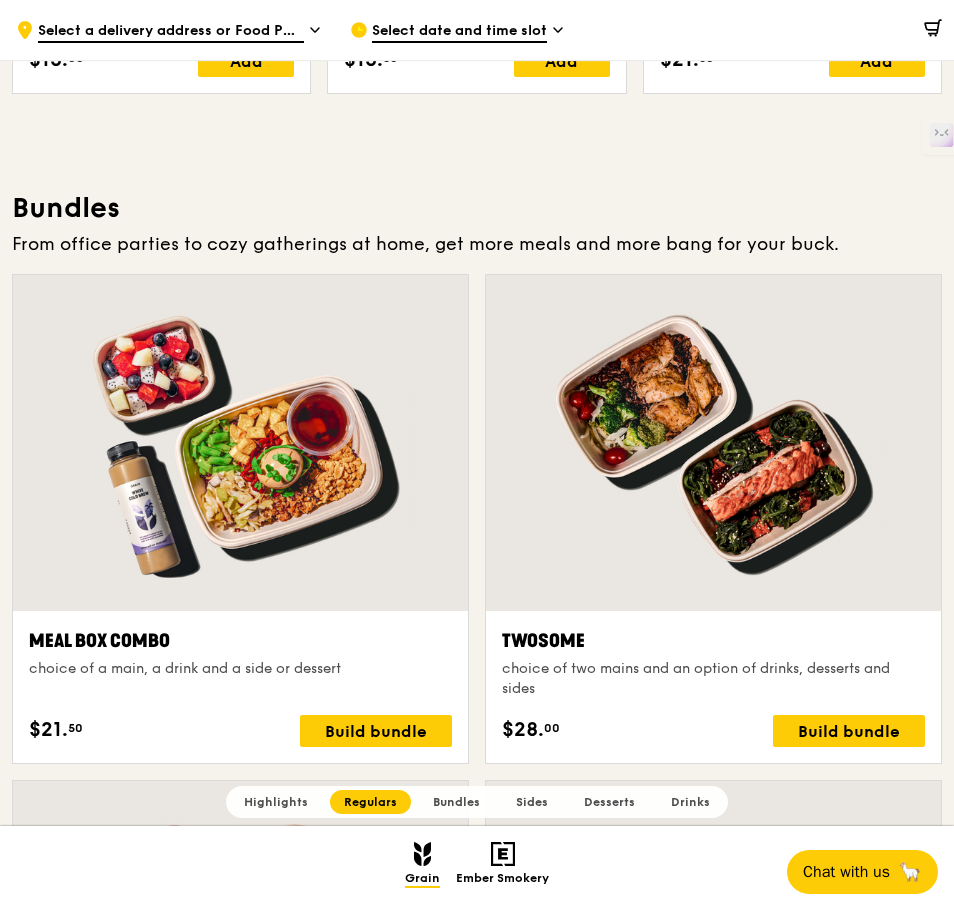 click on "Bundles" at bounding box center [456, 802] 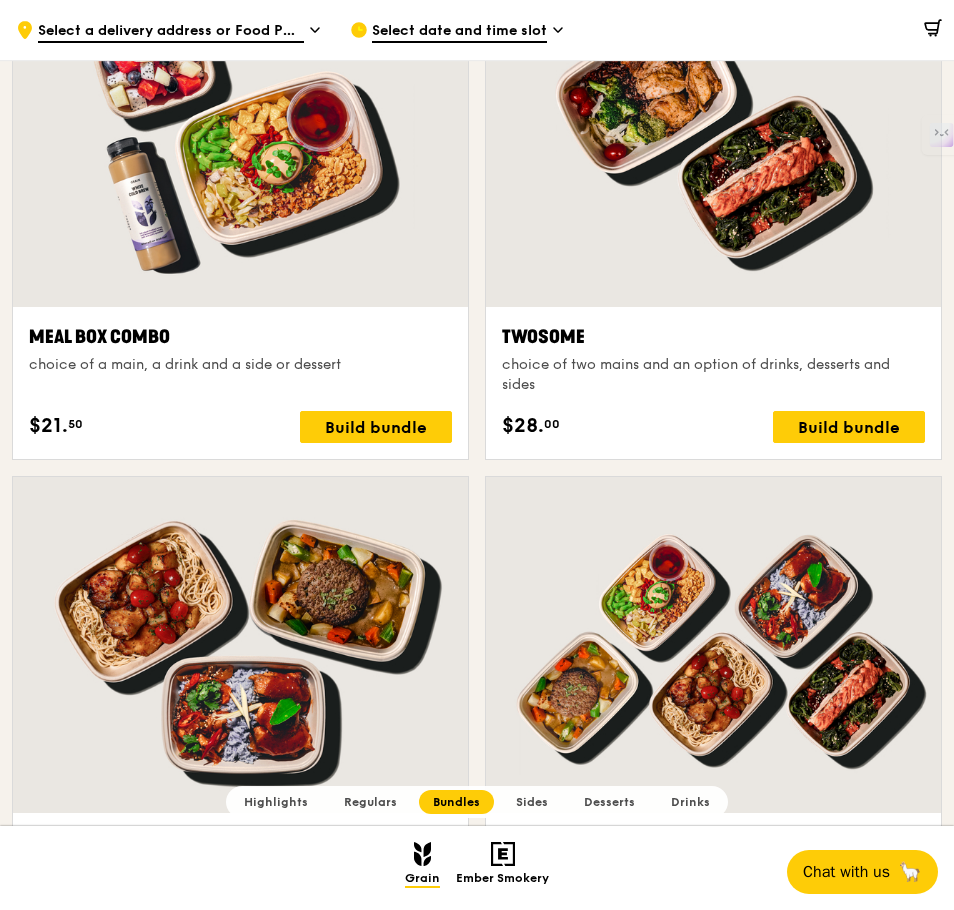 scroll, scrollTop: 3018, scrollLeft: 0, axis: vertical 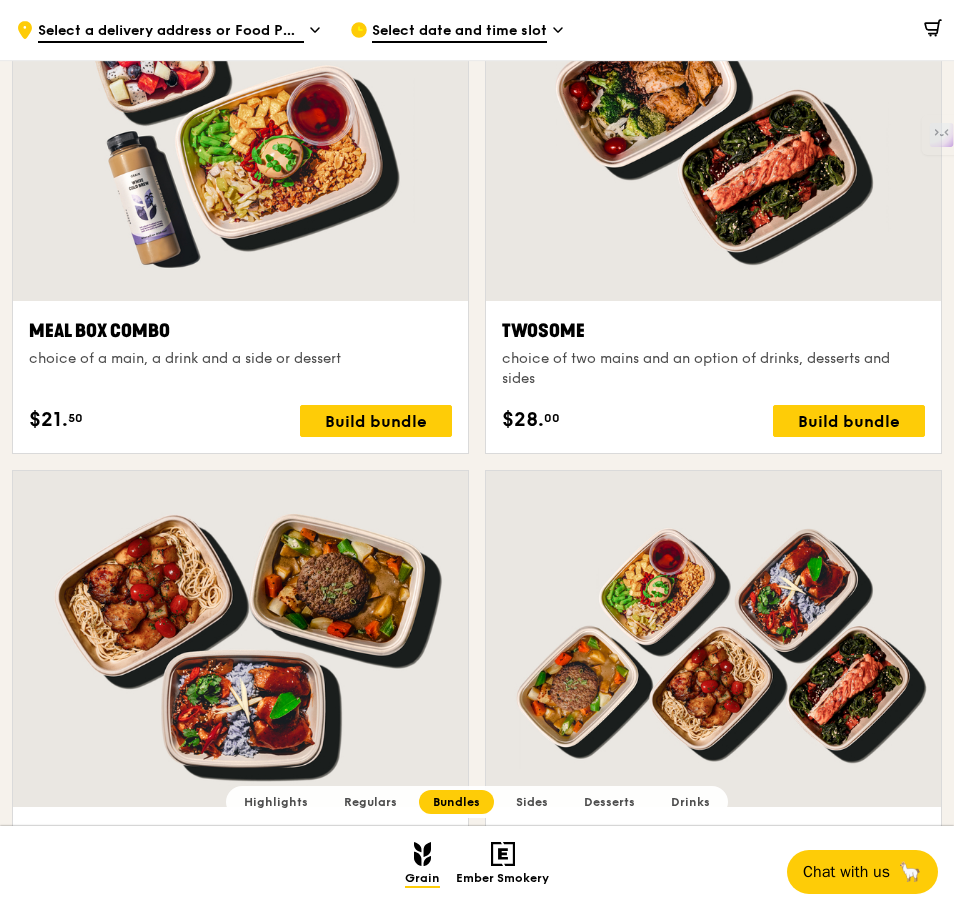 click on "choice of a main, a drink and a side or dessert" at bounding box center (240, 359) 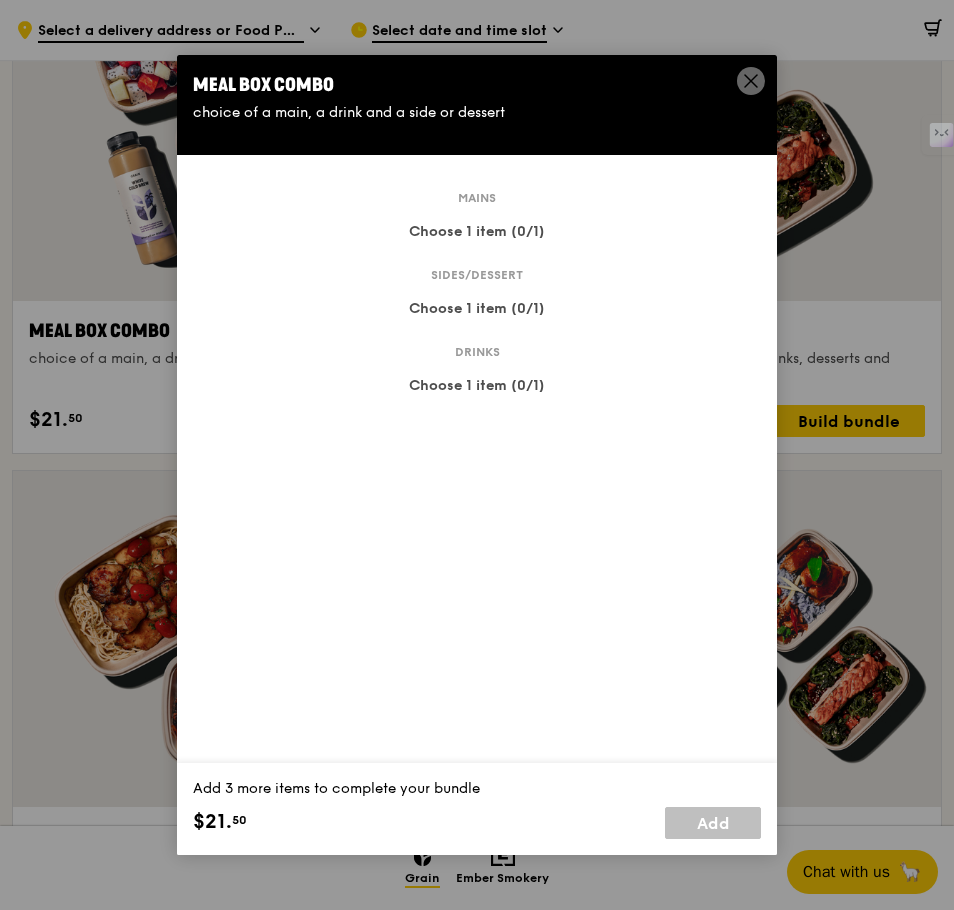 scroll, scrollTop: 3020, scrollLeft: 0, axis: vertical 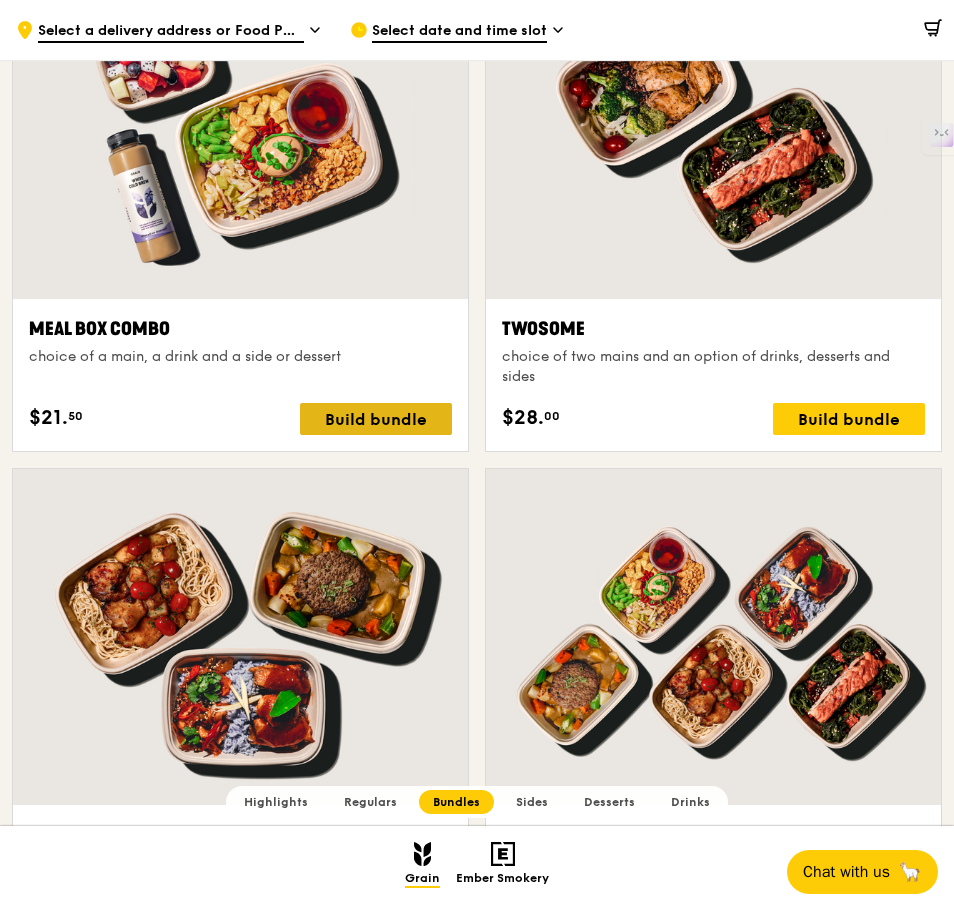 click on "Build bundle" at bounding box center [376, 419] 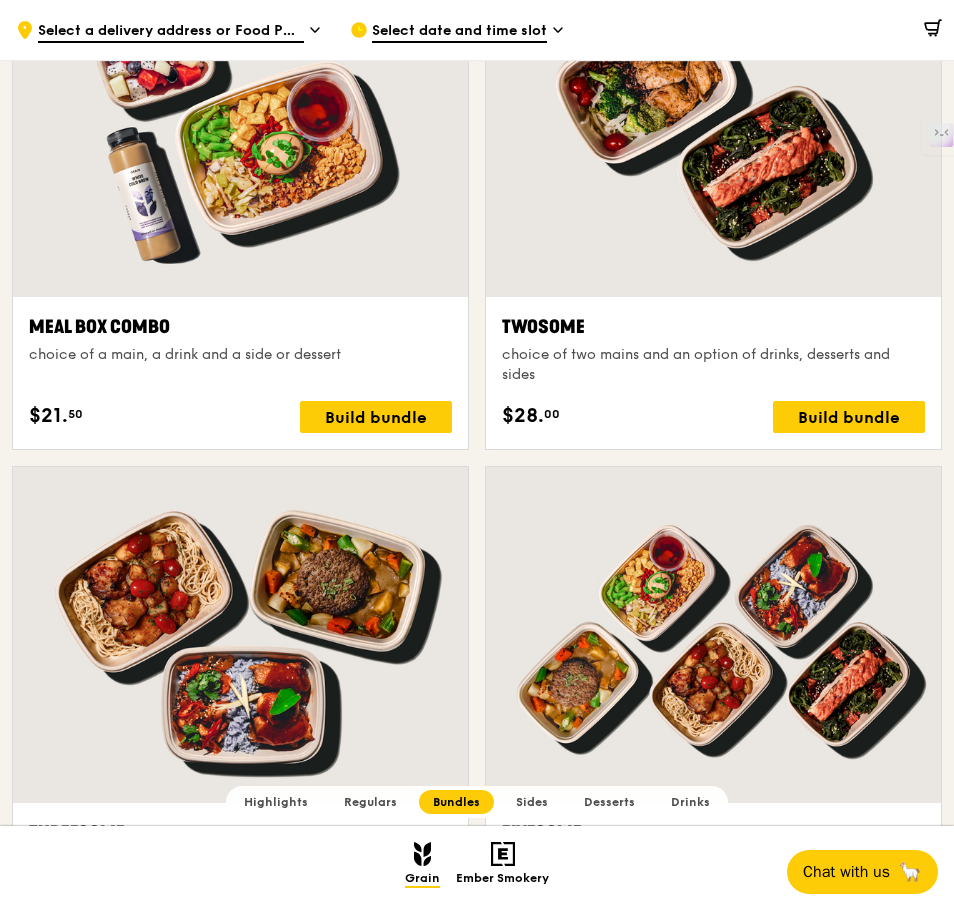 click on "Meal Box Combo" at bounding box center [240, 327] 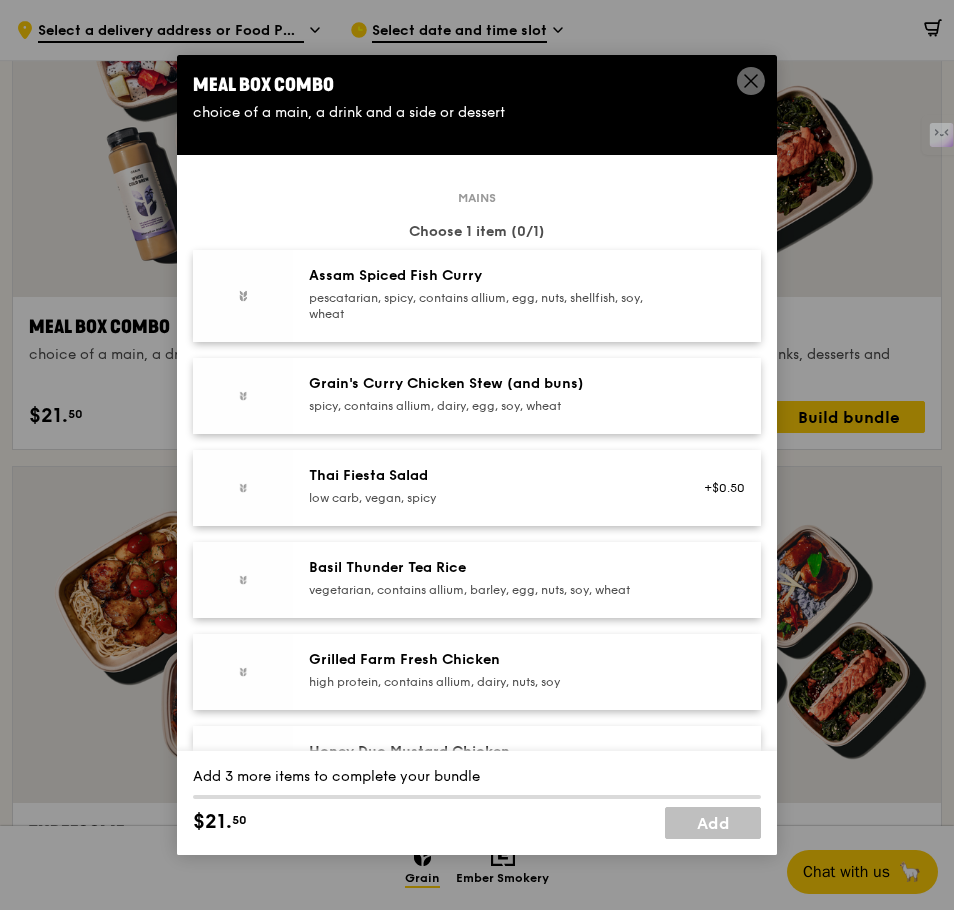 scroll, scrollTop: 3024, scrollLeft: 0, axis: vertical 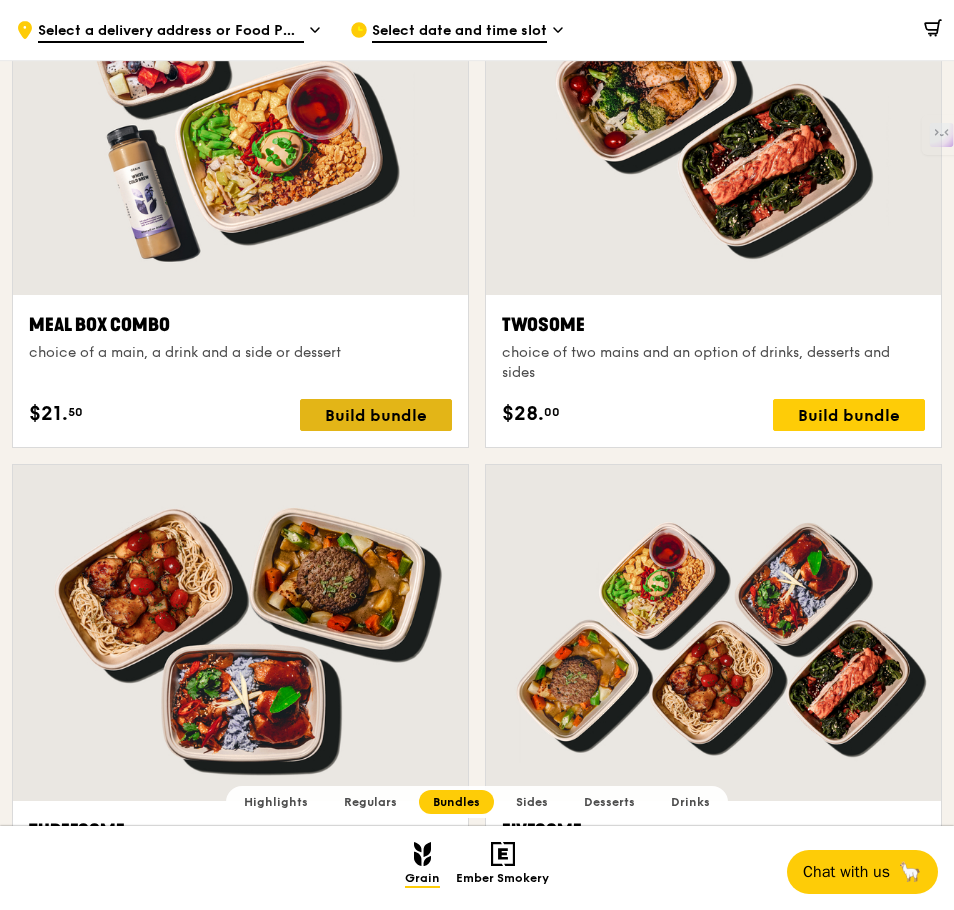click on "Build bundle" at bounding box center (376, 415) 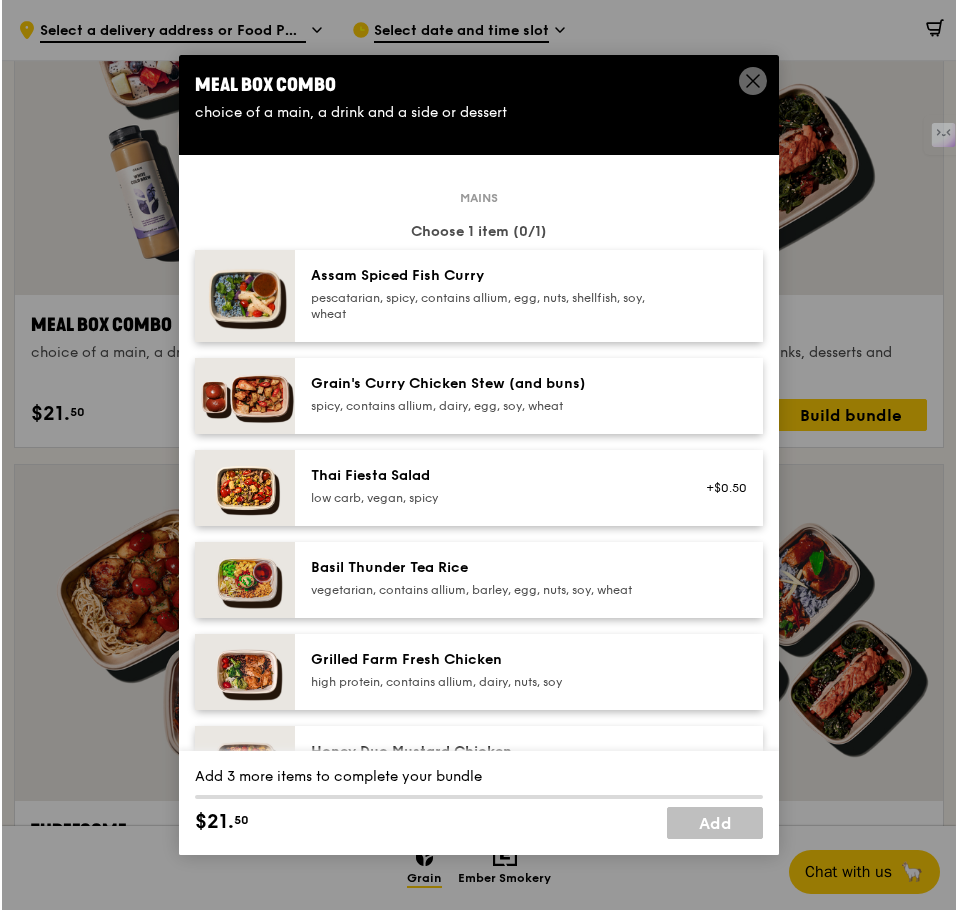 scroll, scrollTop: 3026, scrollLeft: 0, axis: vertical 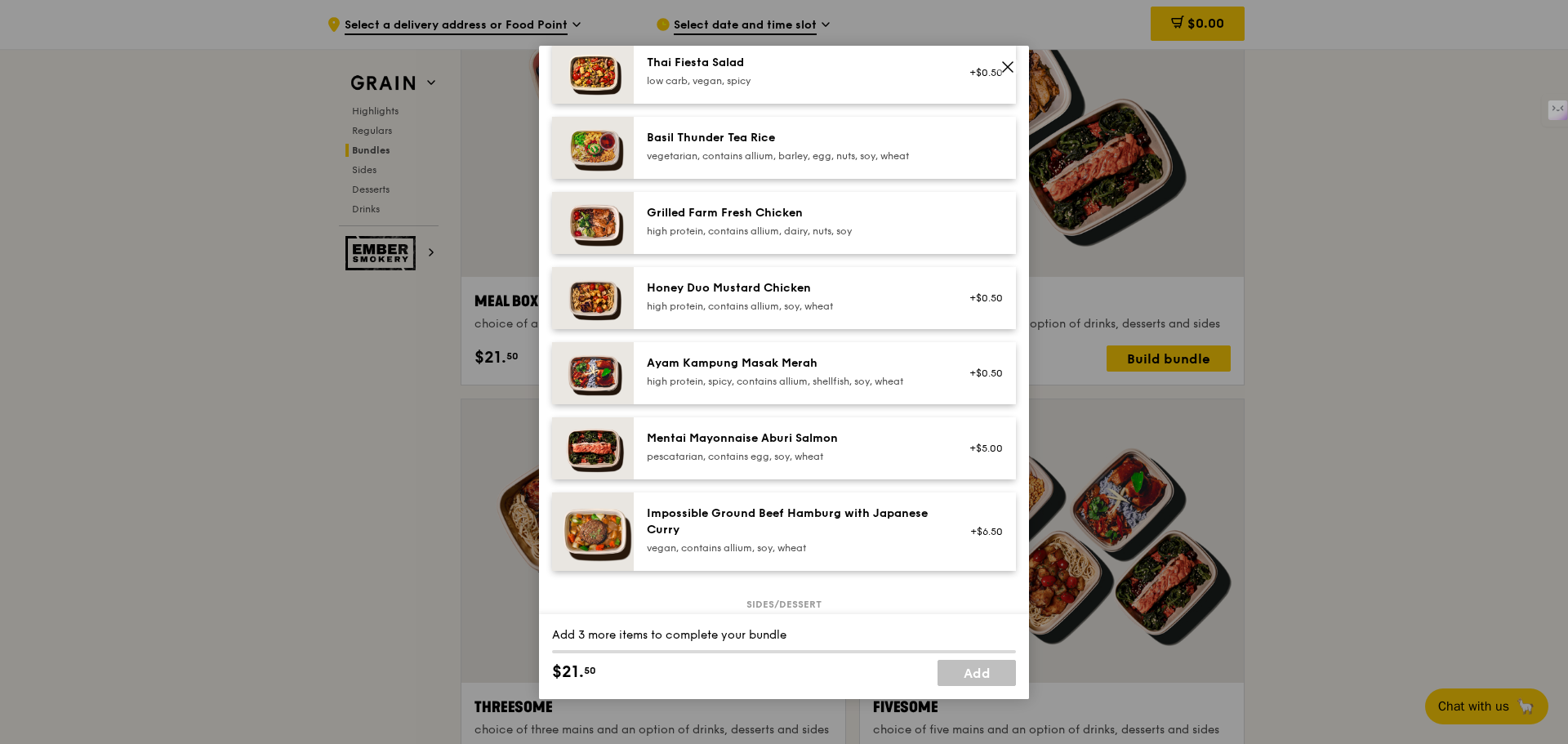 click on "Mentai Mayonnaise Aburi Salmon
pescatarian, contains egg, soy, wheat" at bounding box center [793, 447] 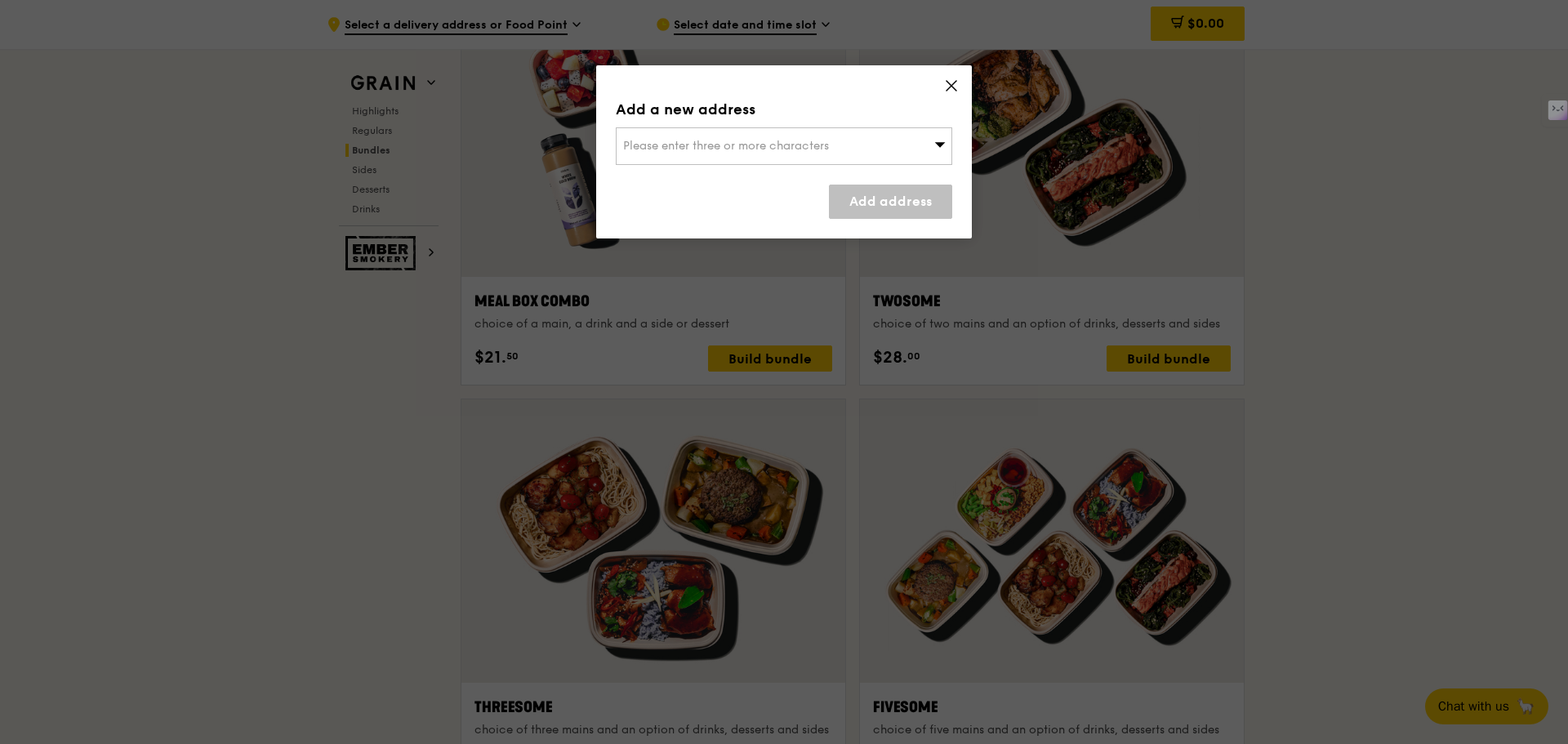 scroll, scrollTop: 2471, scrollLeft: 0, axis: vertical 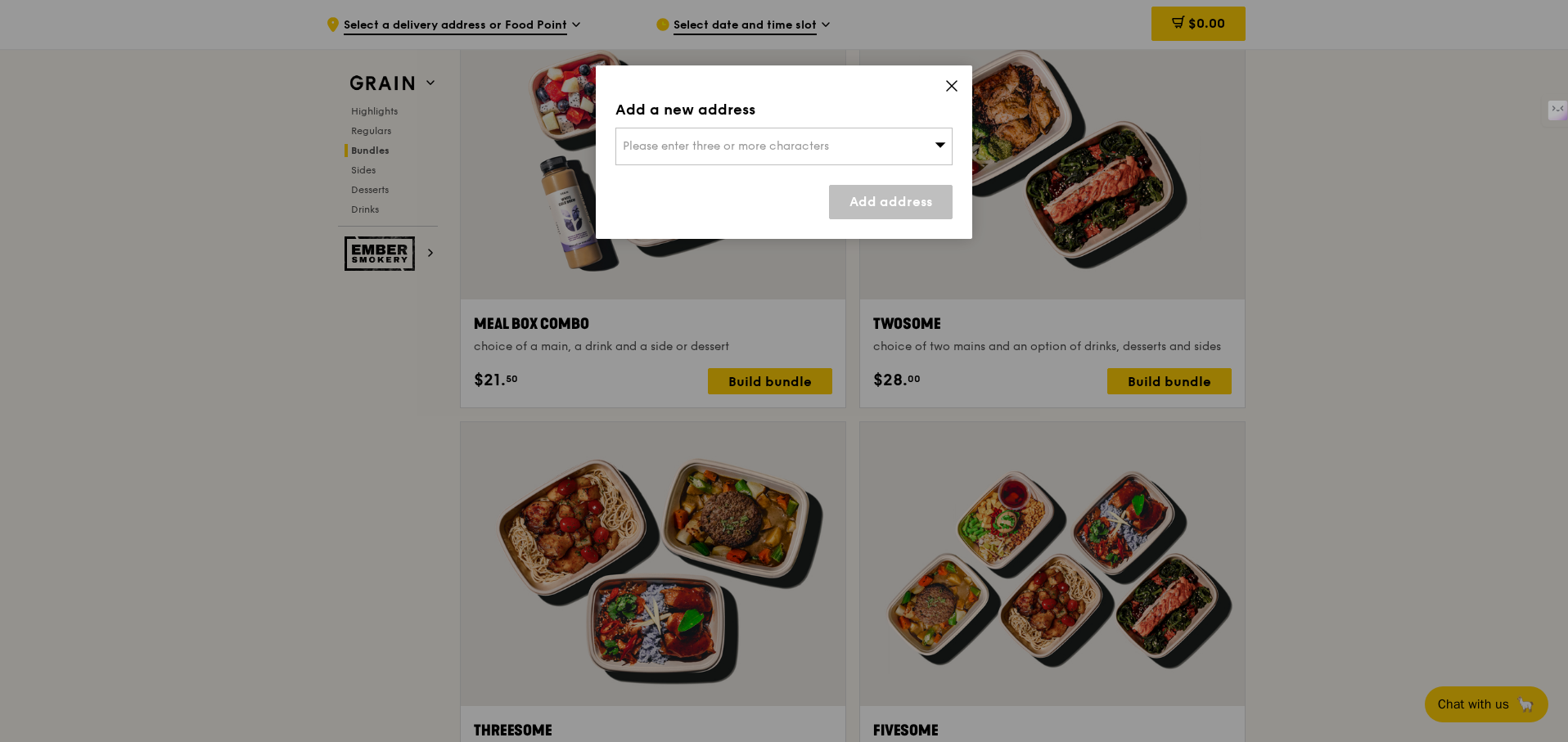 click on "Please enter three or more characters" at bounding box center (784, 146) 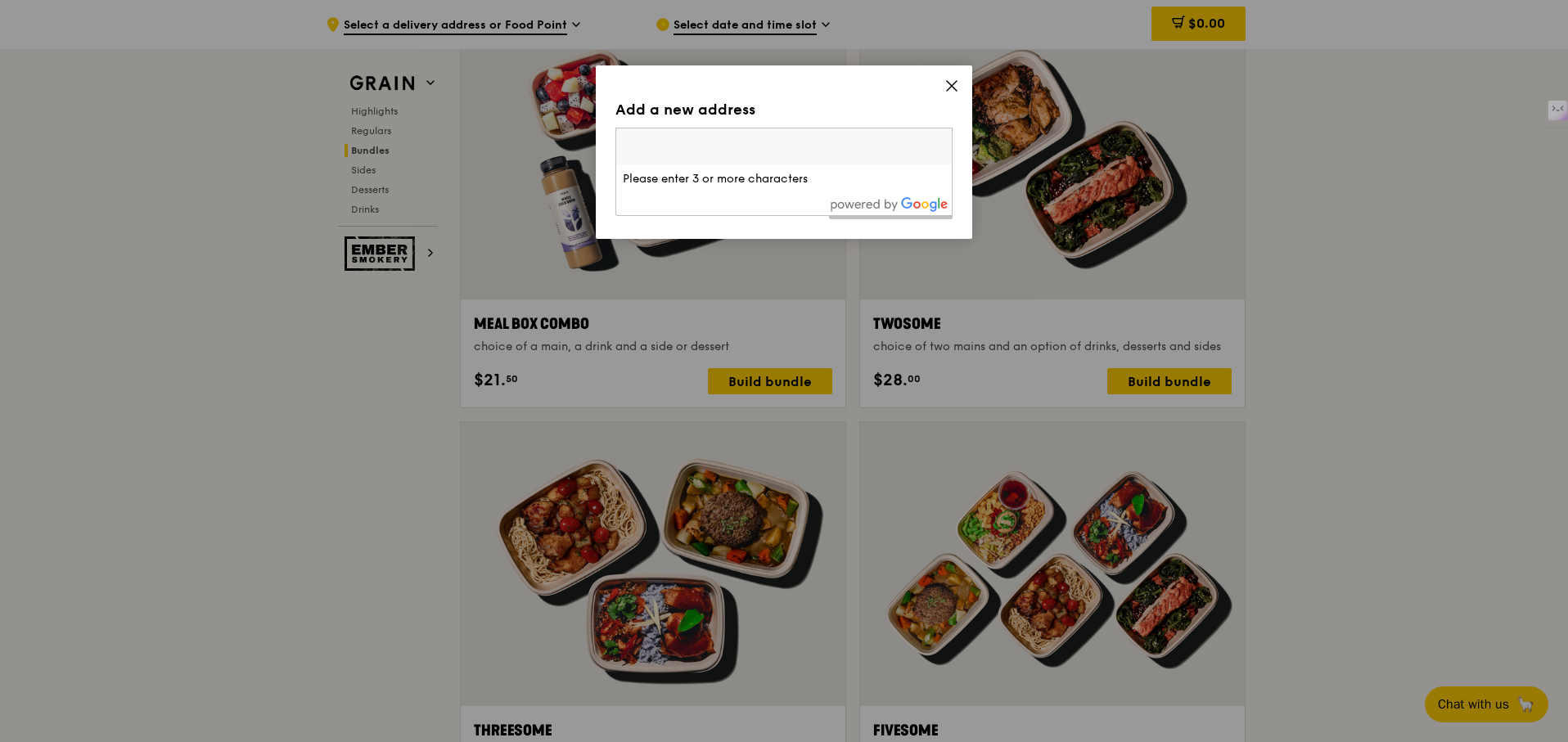 click 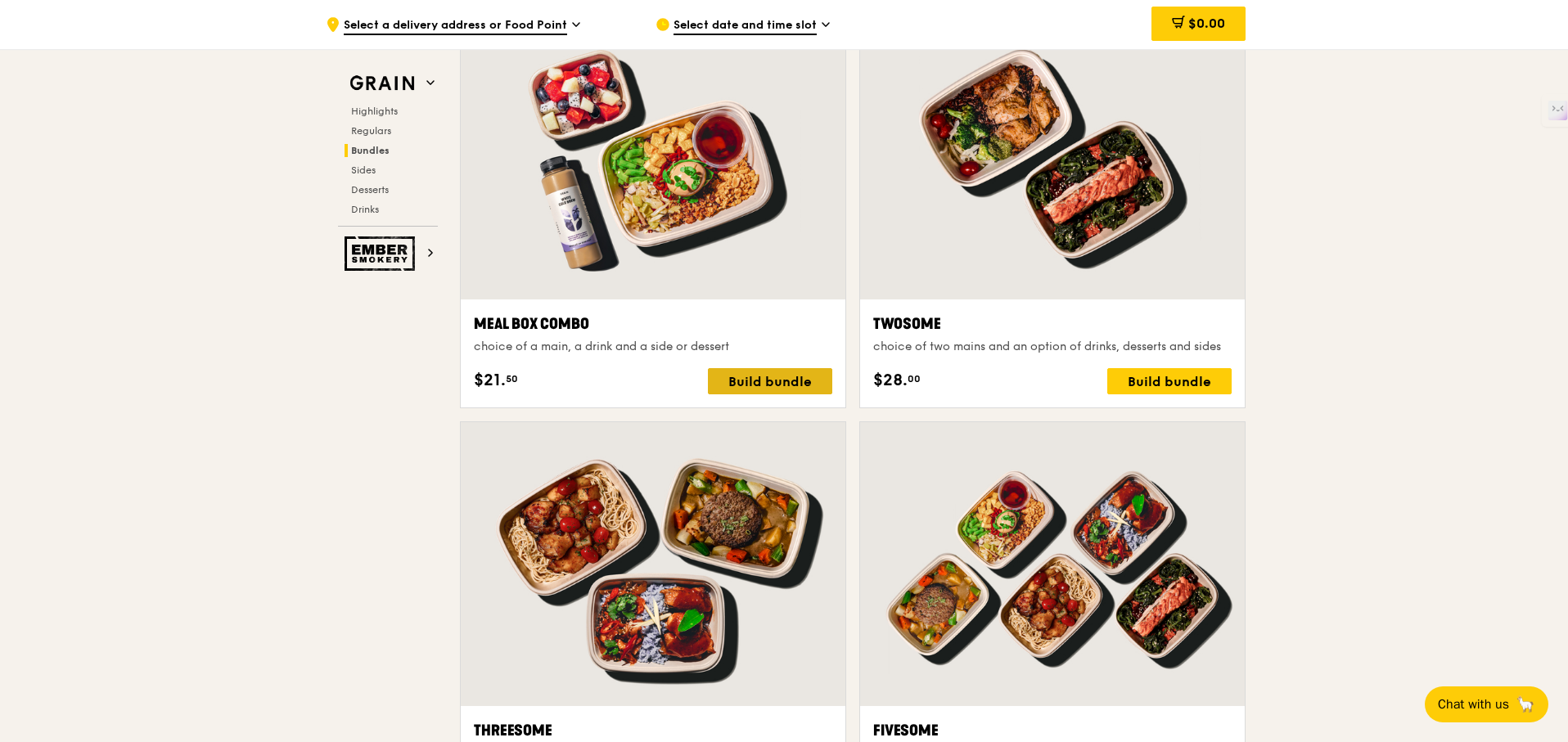 click on "Build bundle" at bounding box center (770, 381) 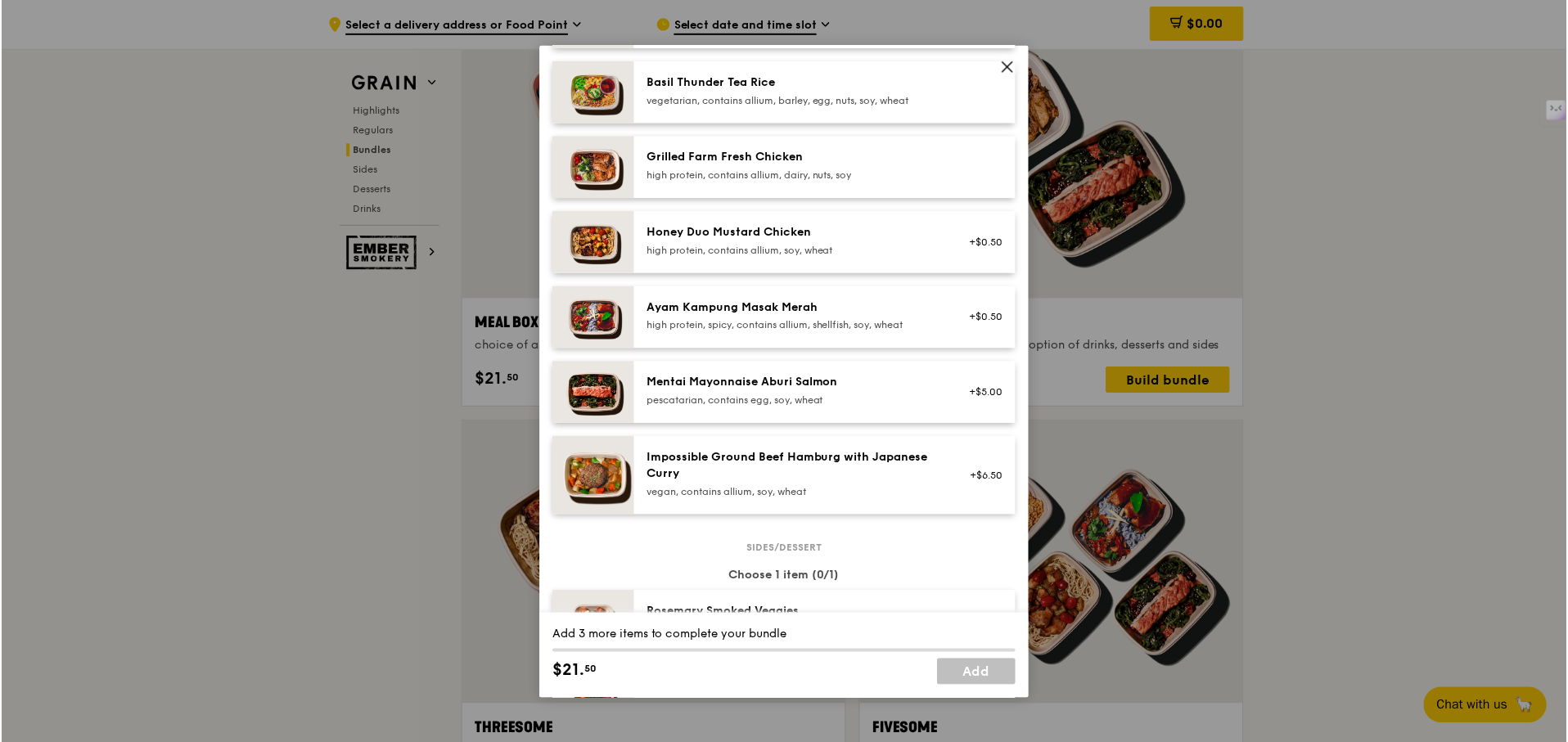 scroll, scrollTop: 409, scrollLeft: 0, axis: vertical 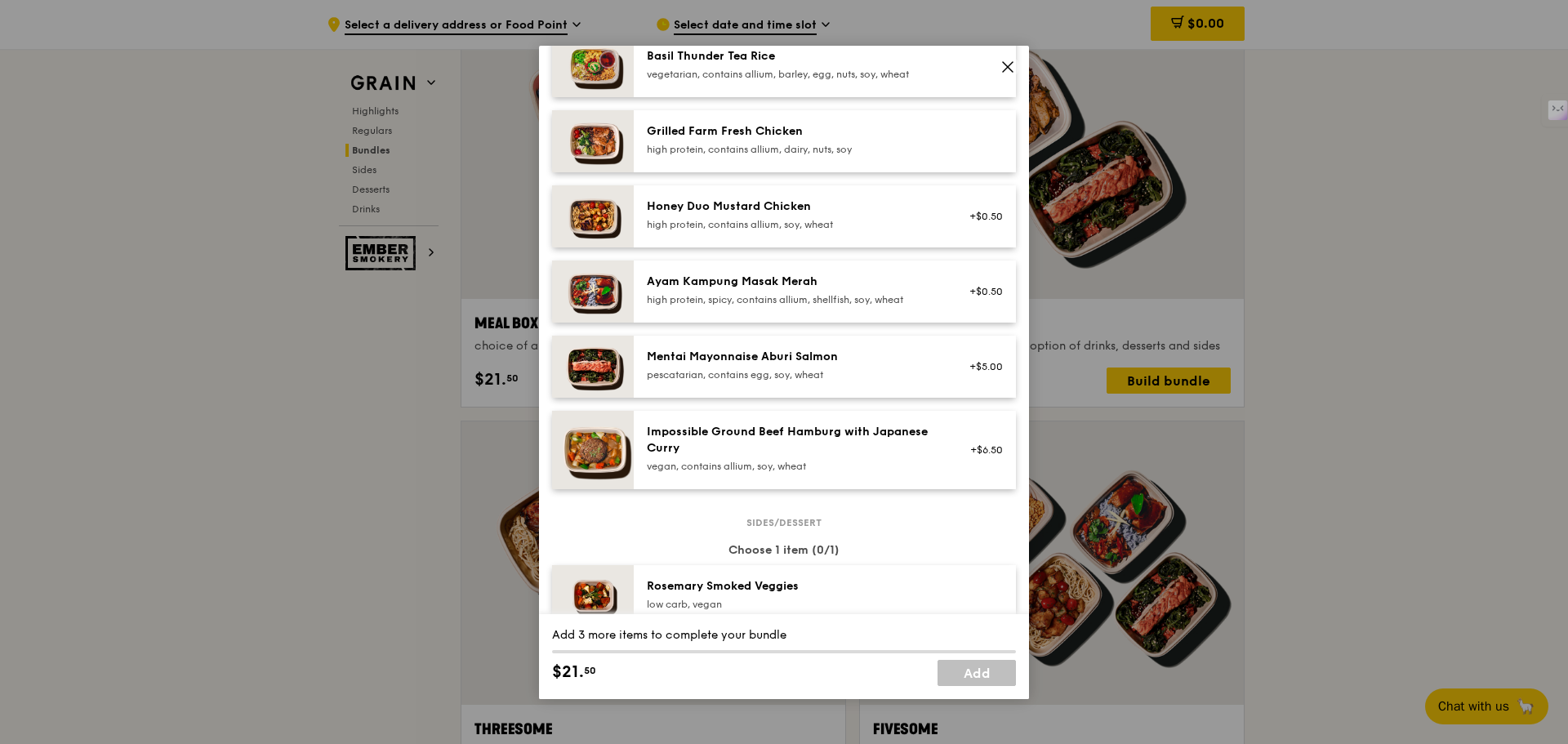 click at bounding box center (593, 367) 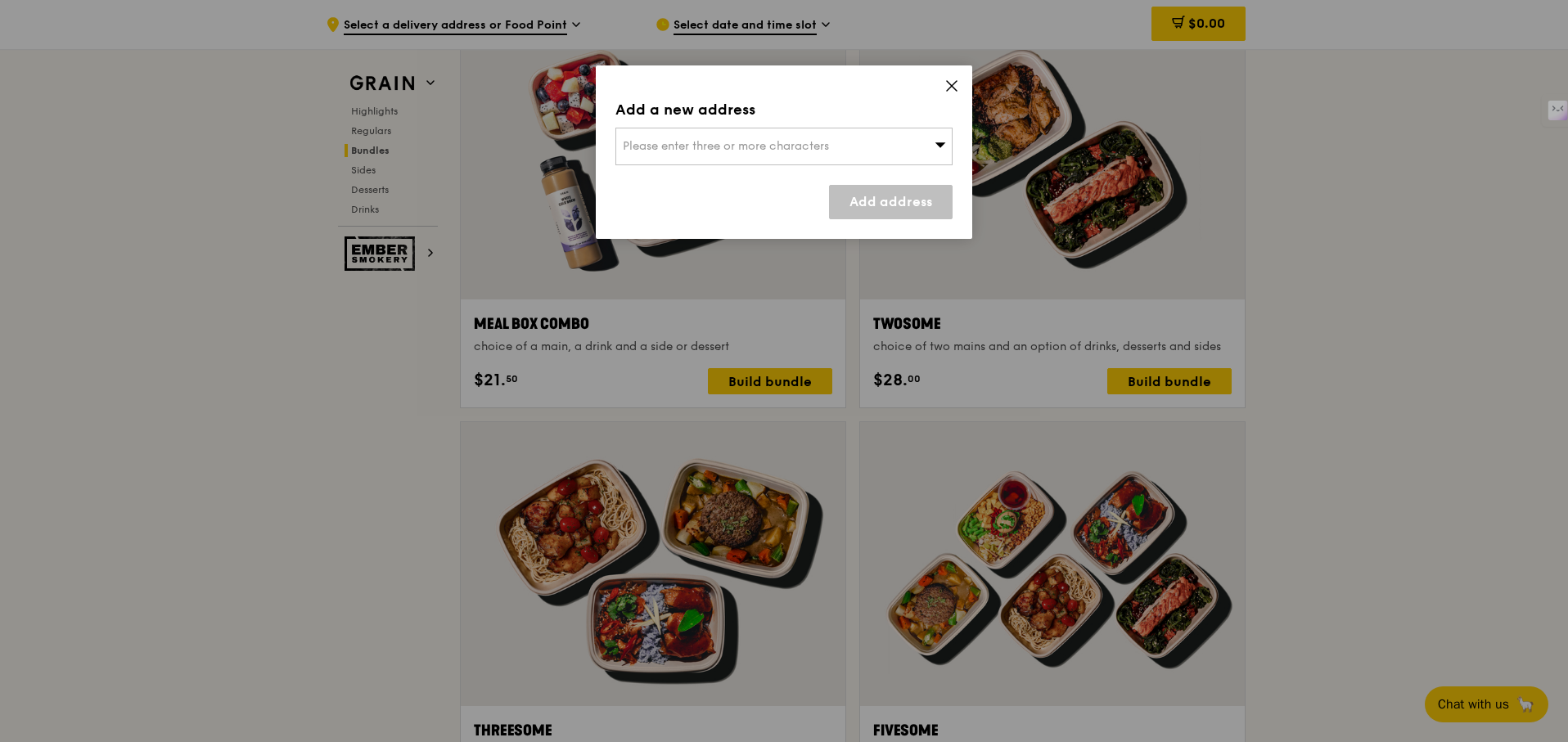 click on "Please enter three or more characters" at bounding box center (784, 146) 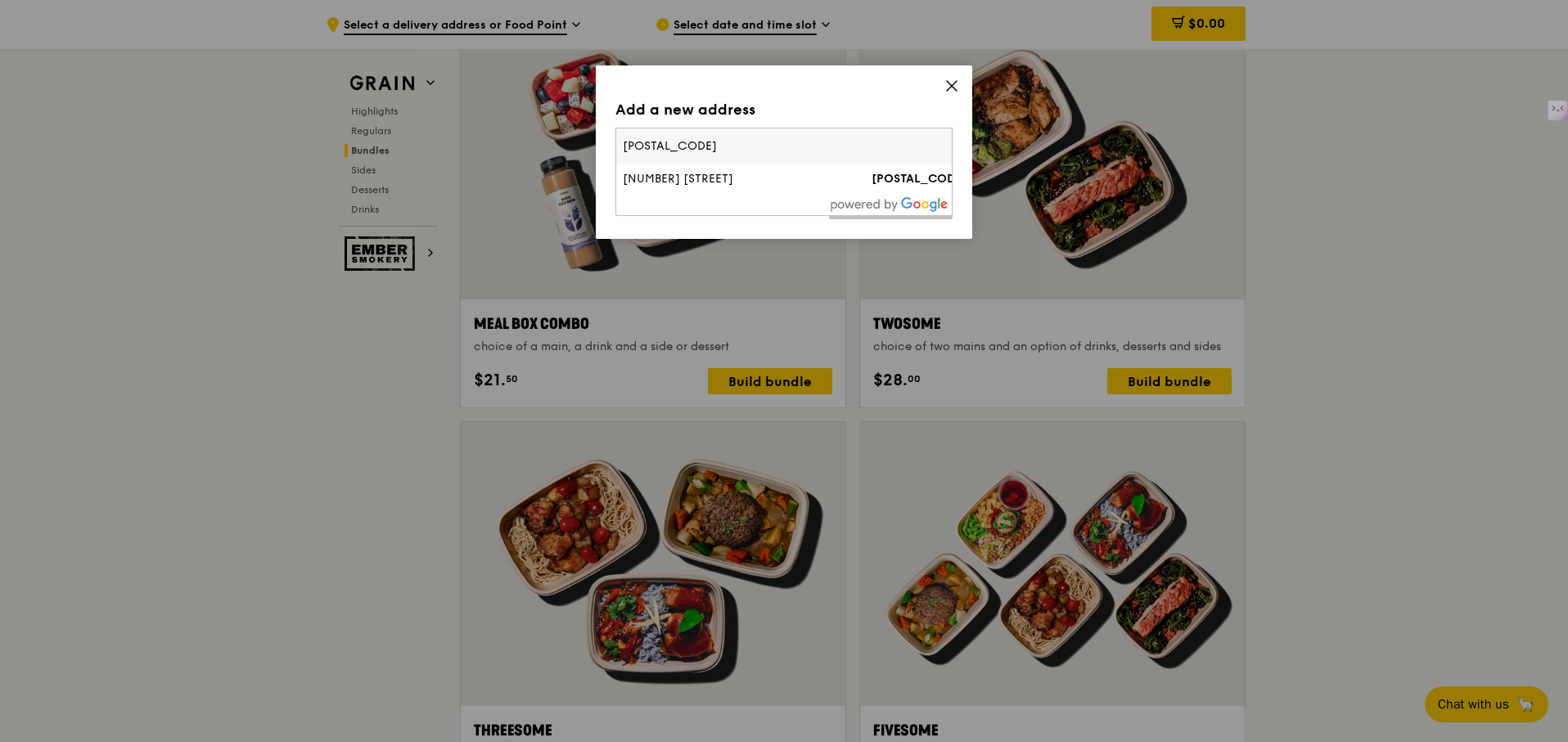 type on "[POSTAL_CODE]" 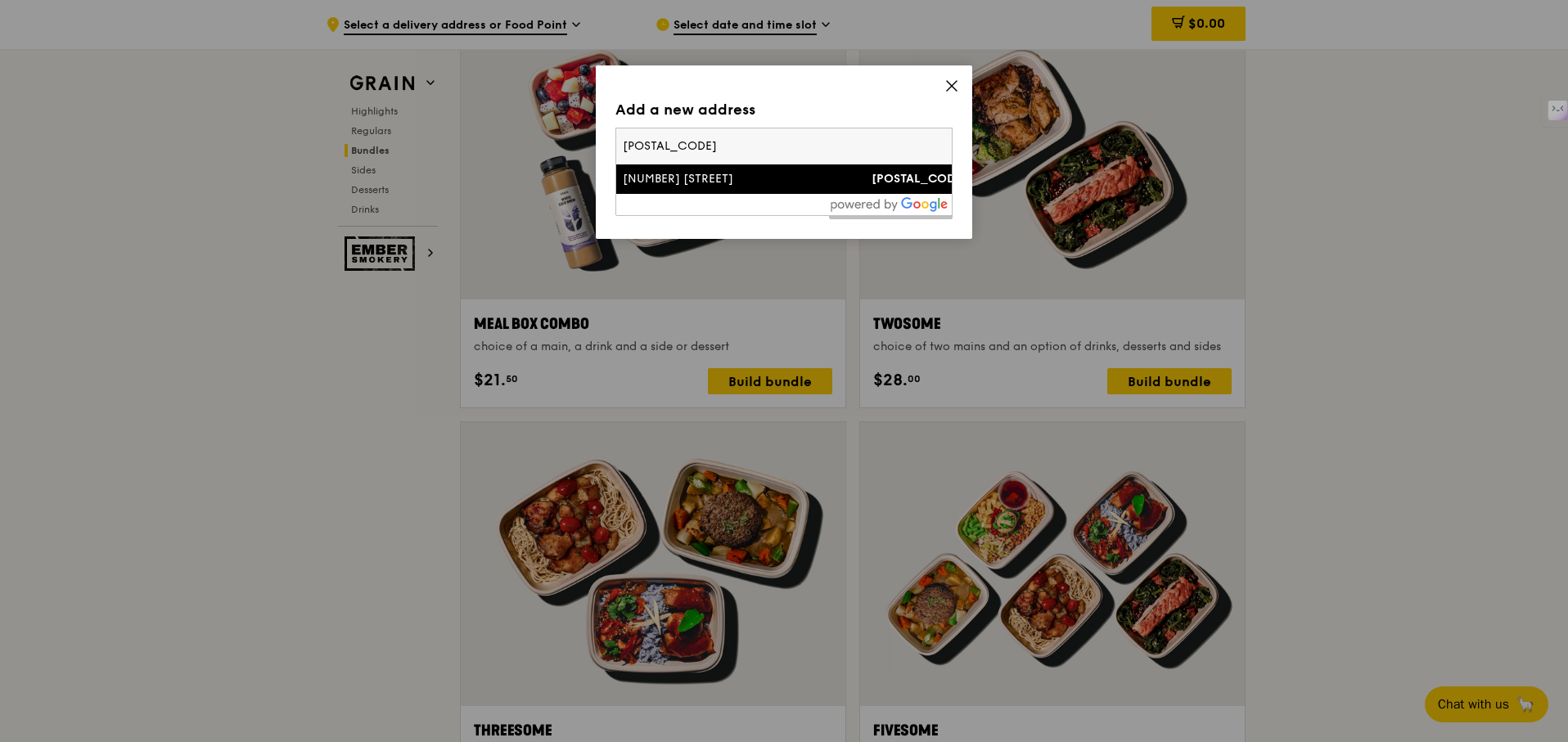 click on "[POSTAL_CODE]" at bounding box center [784, 146] 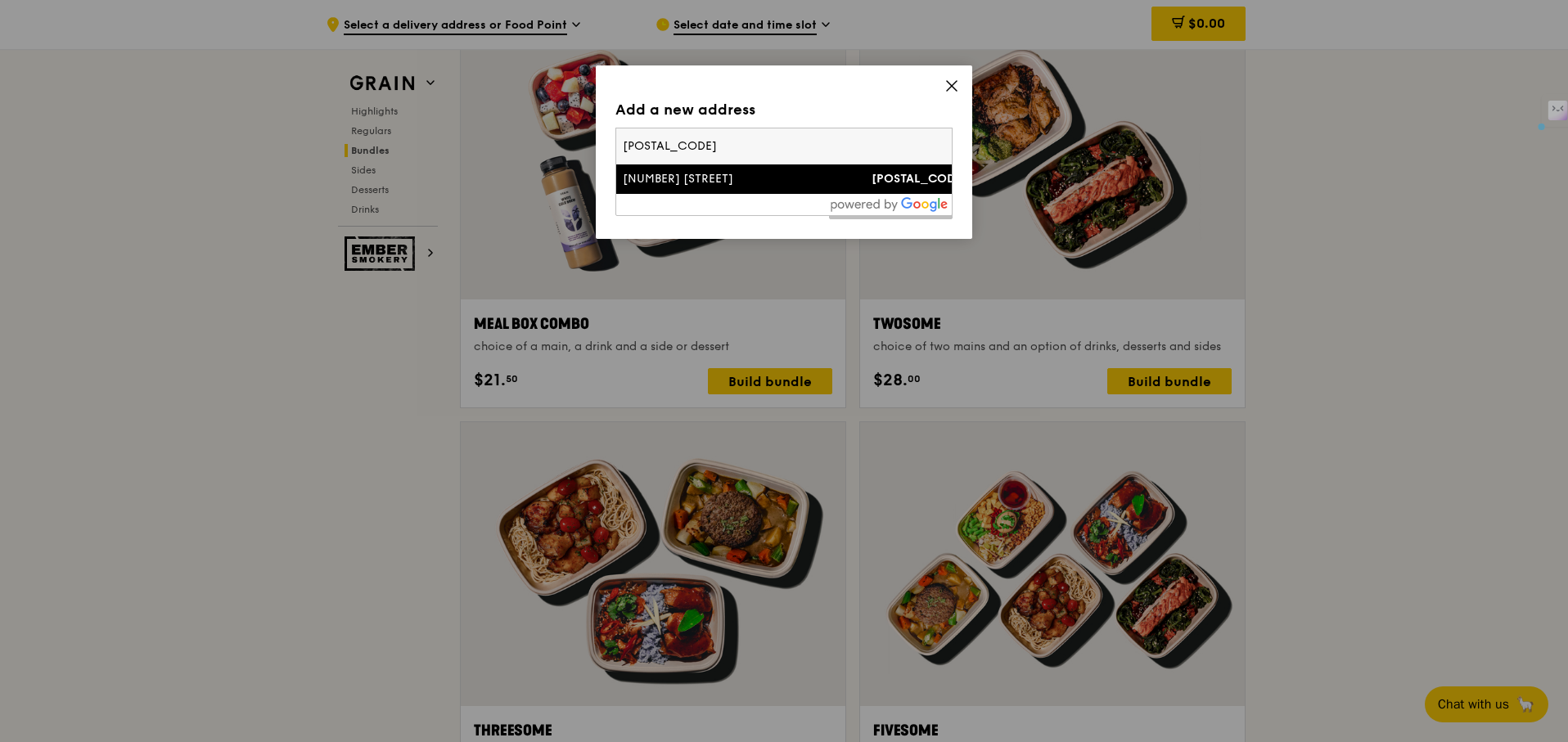 drag, startPoint x: 669, startPoint y: 145, endPoint x: 590, endPoint y: 147, distance: 79.02531 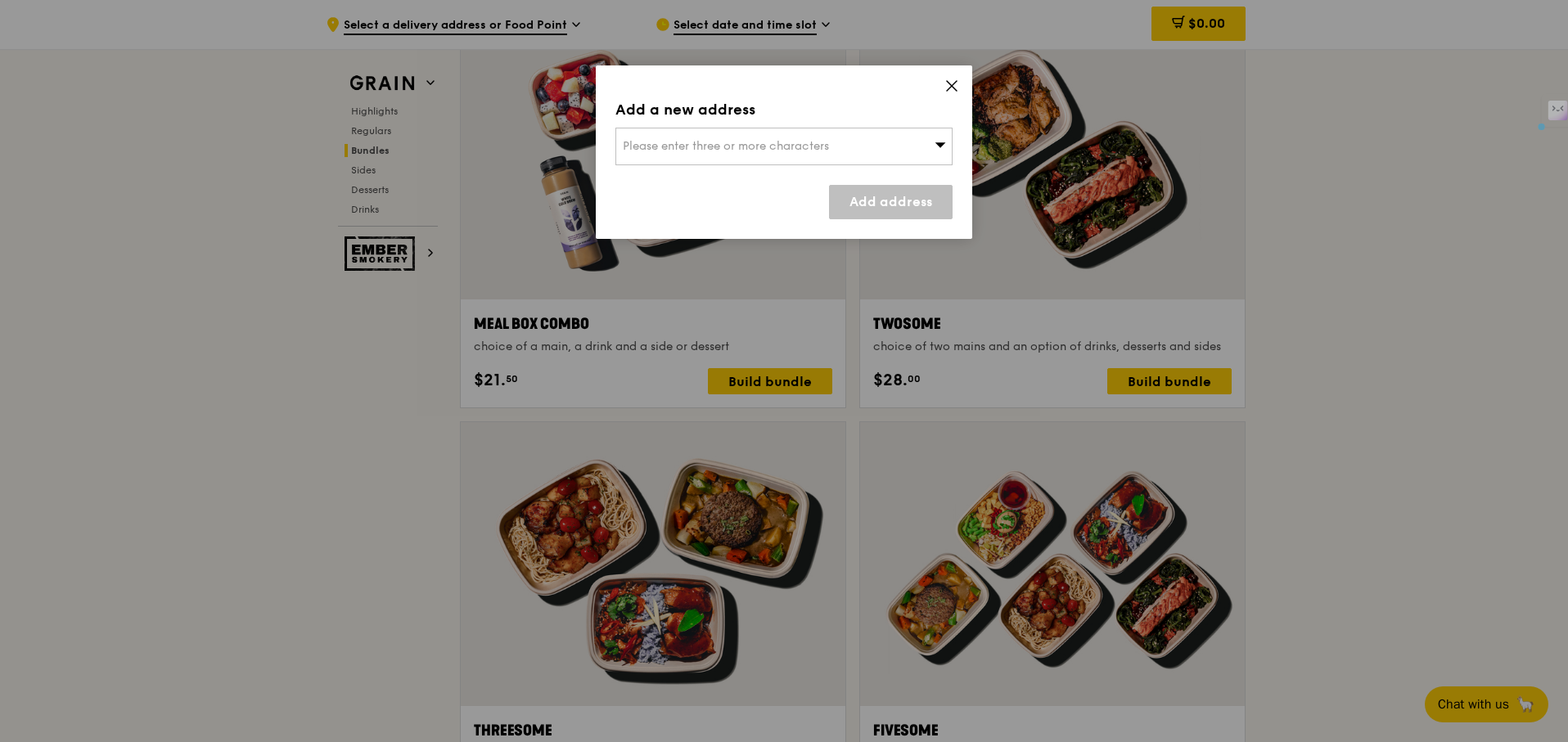 click on "Please enter three or more characters" at bounding box center [726, 146] 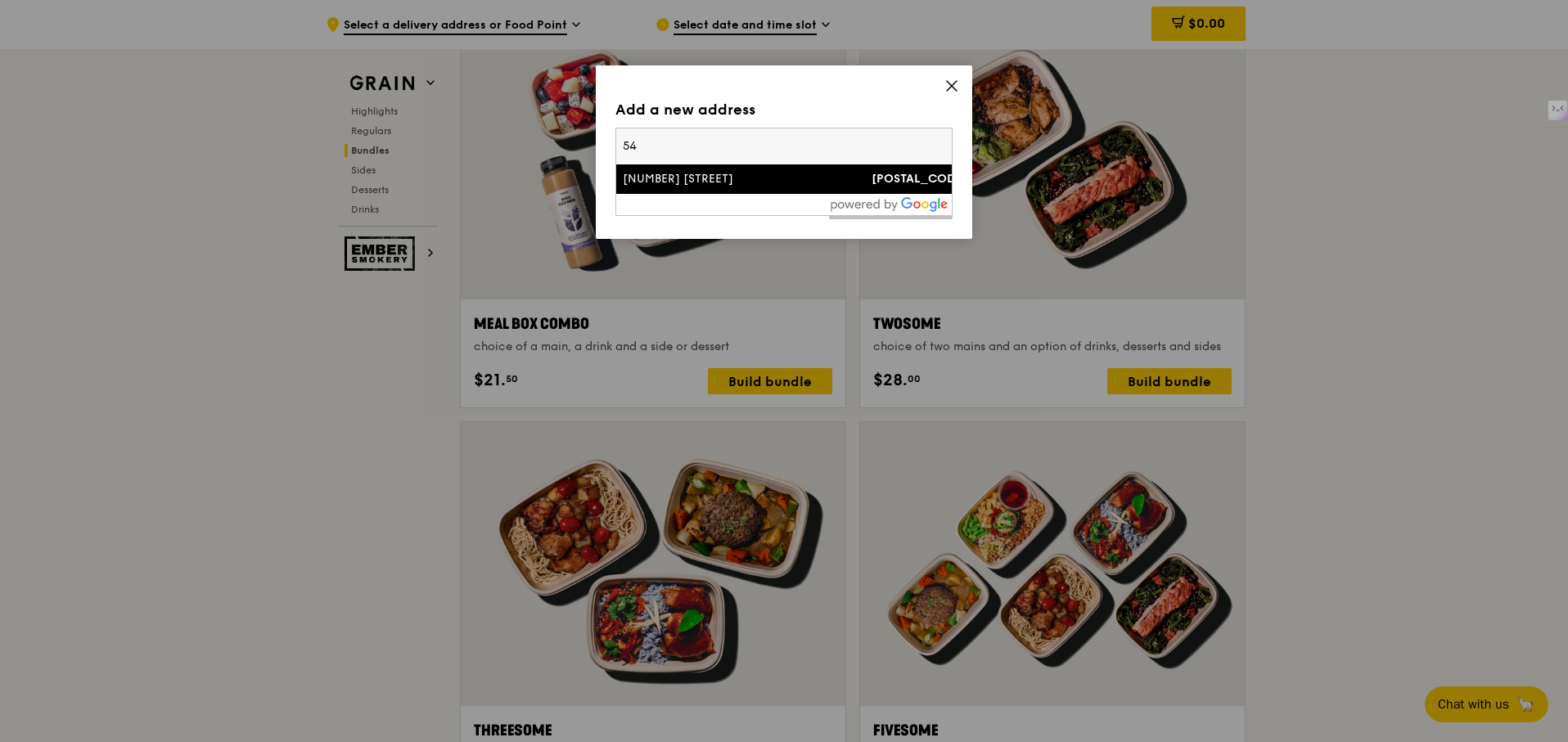 type on "5" 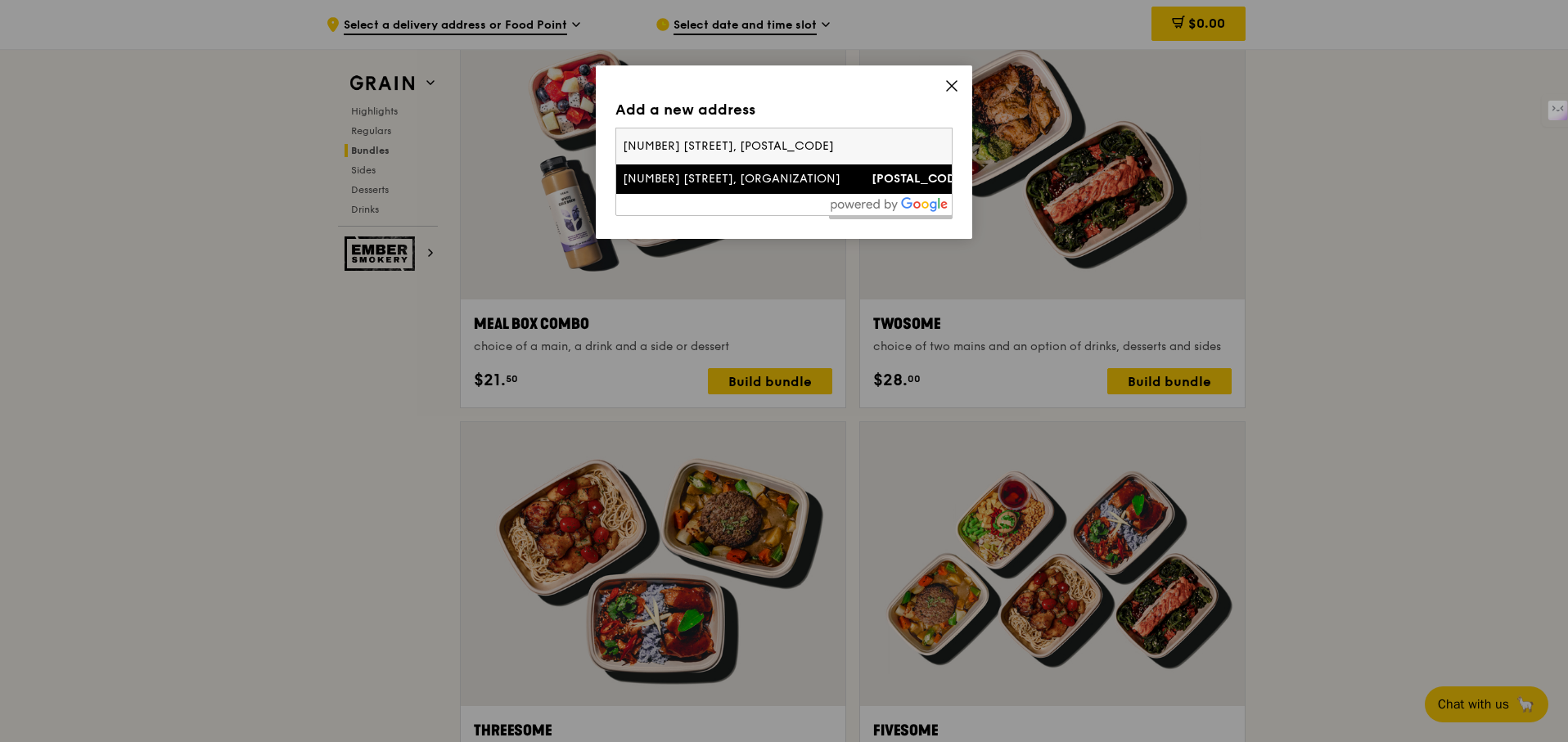 type on "[NUMBER] [STREET], [POSTAL_CODE]" 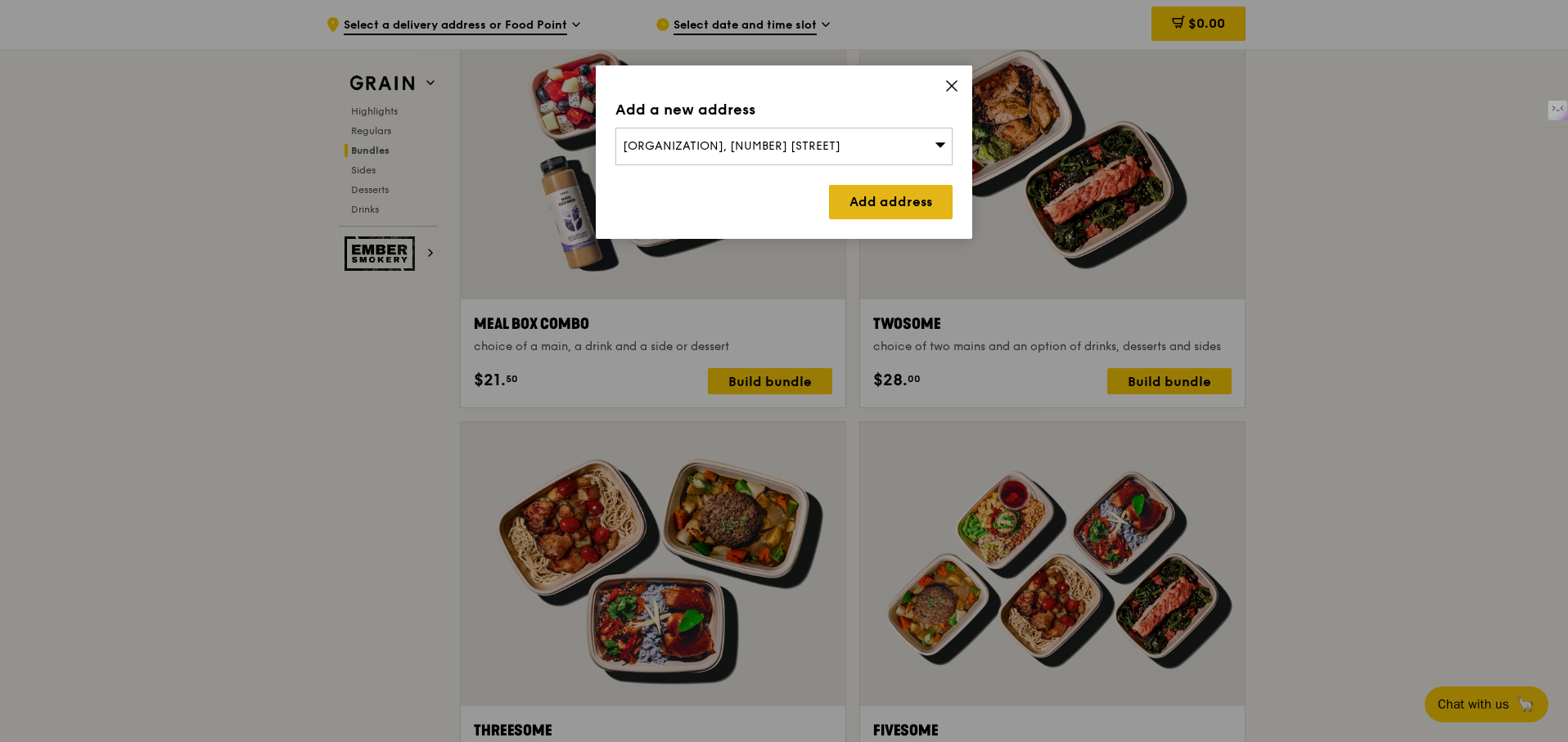 click on "Add address" at bounding box center [890, 202] 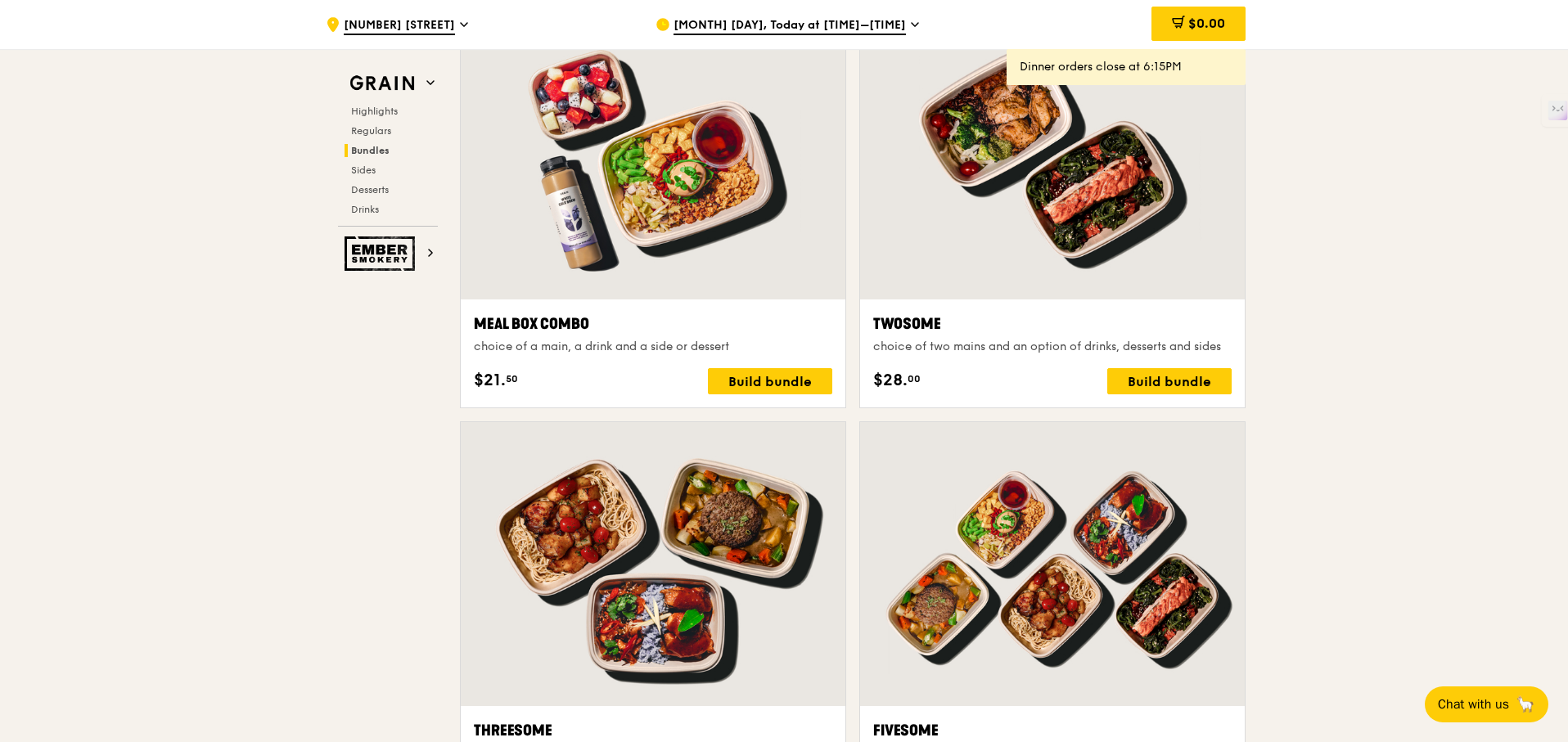 click on "[MONTH] [DAY], Today at [TIME]–[TIME]" at bounding box center [790, 26] 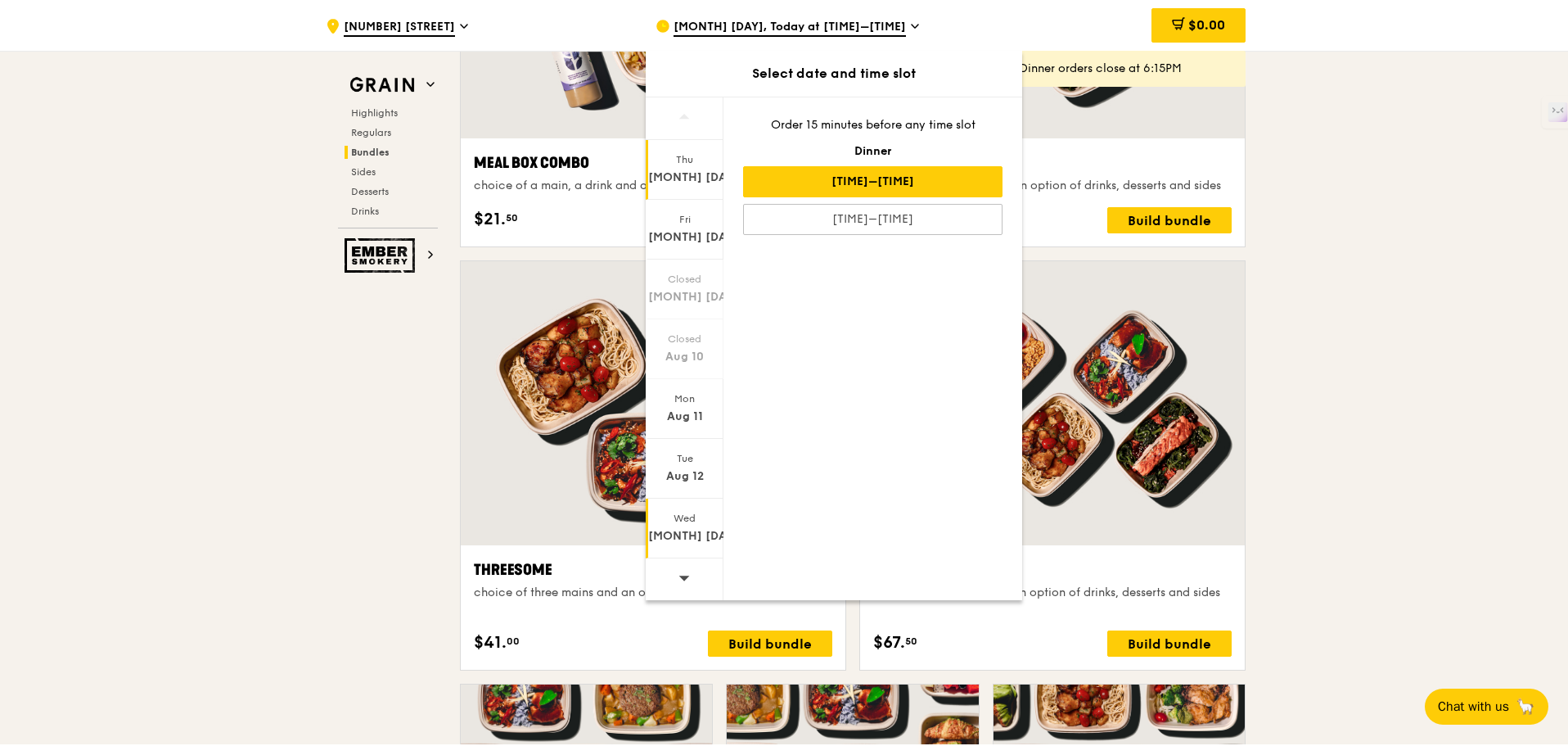 scroll, scrollTop: 2642, scrollLeft: 0, axis: vertical 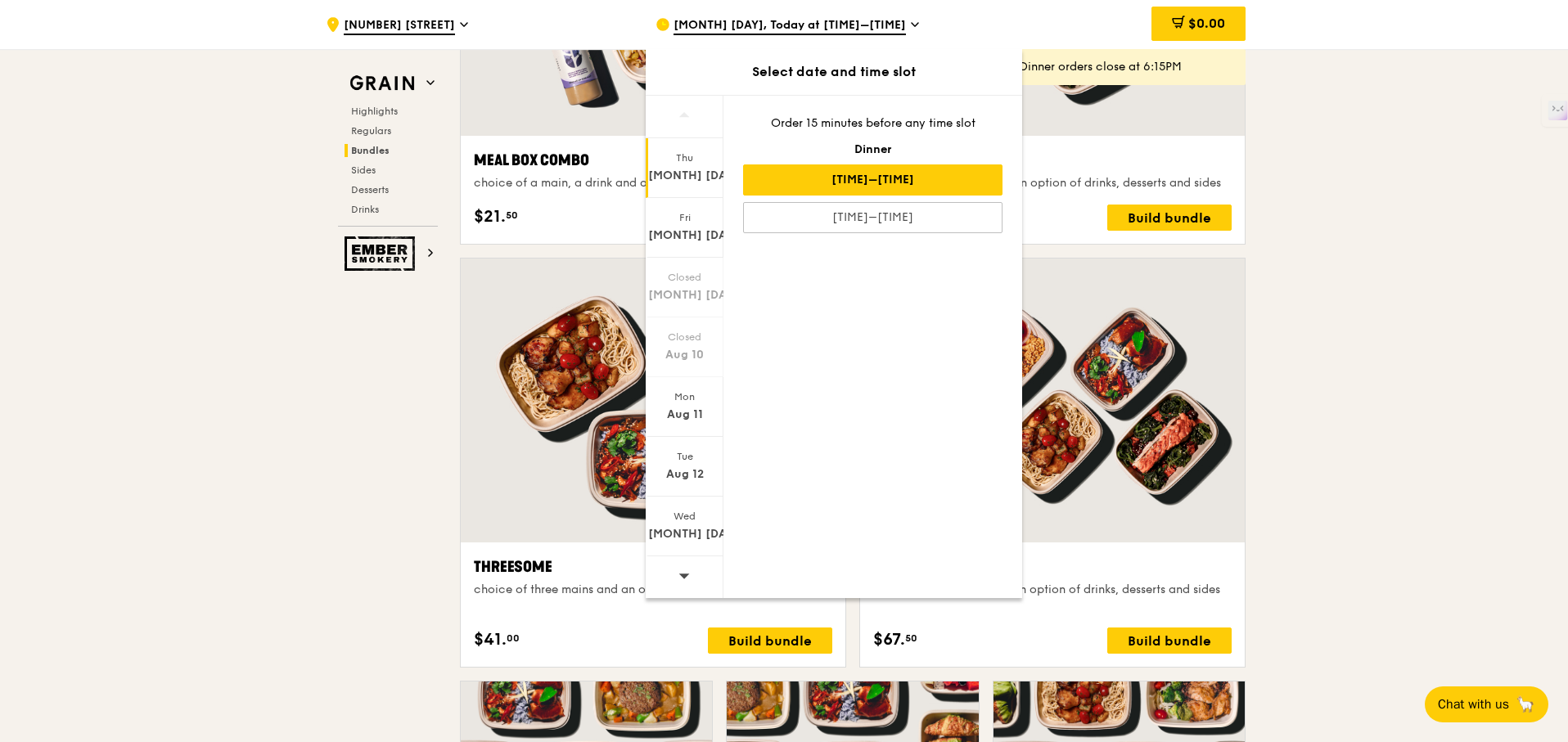 click at bounding box center (684, 577) 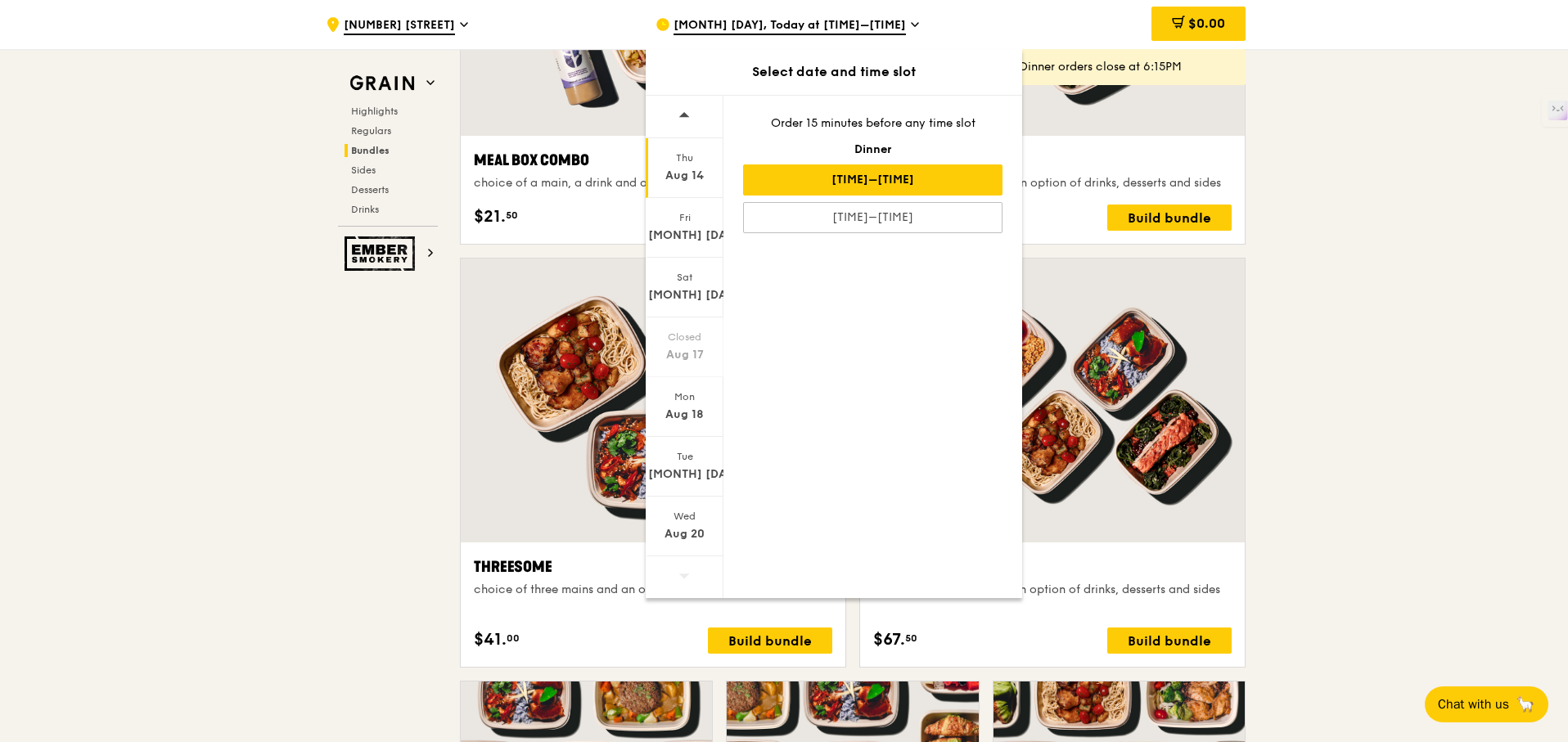 click on "Aug 14" at bounding box center (684, 176) 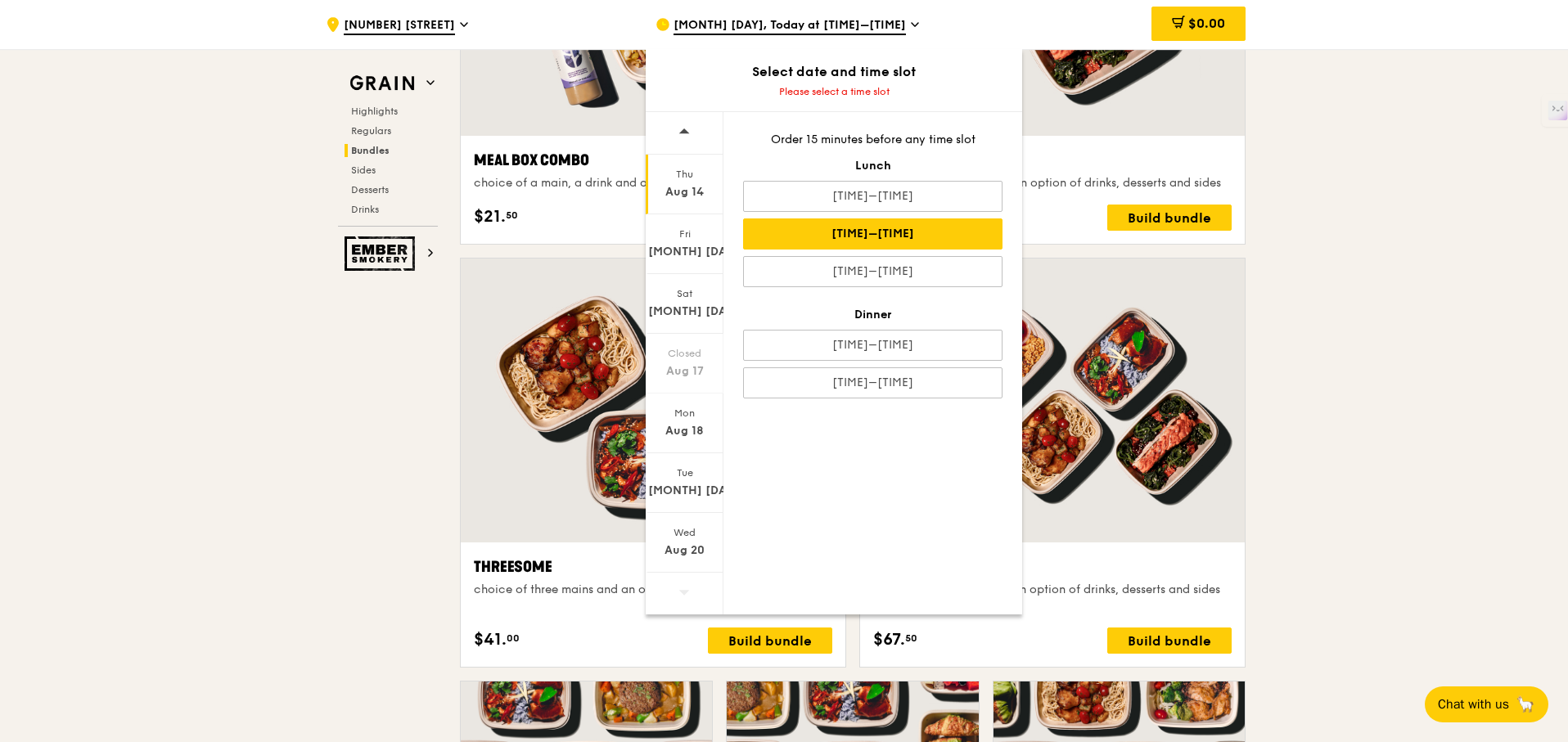 click on "[TIME]–[TIME]" at bounding box center (872, 234) 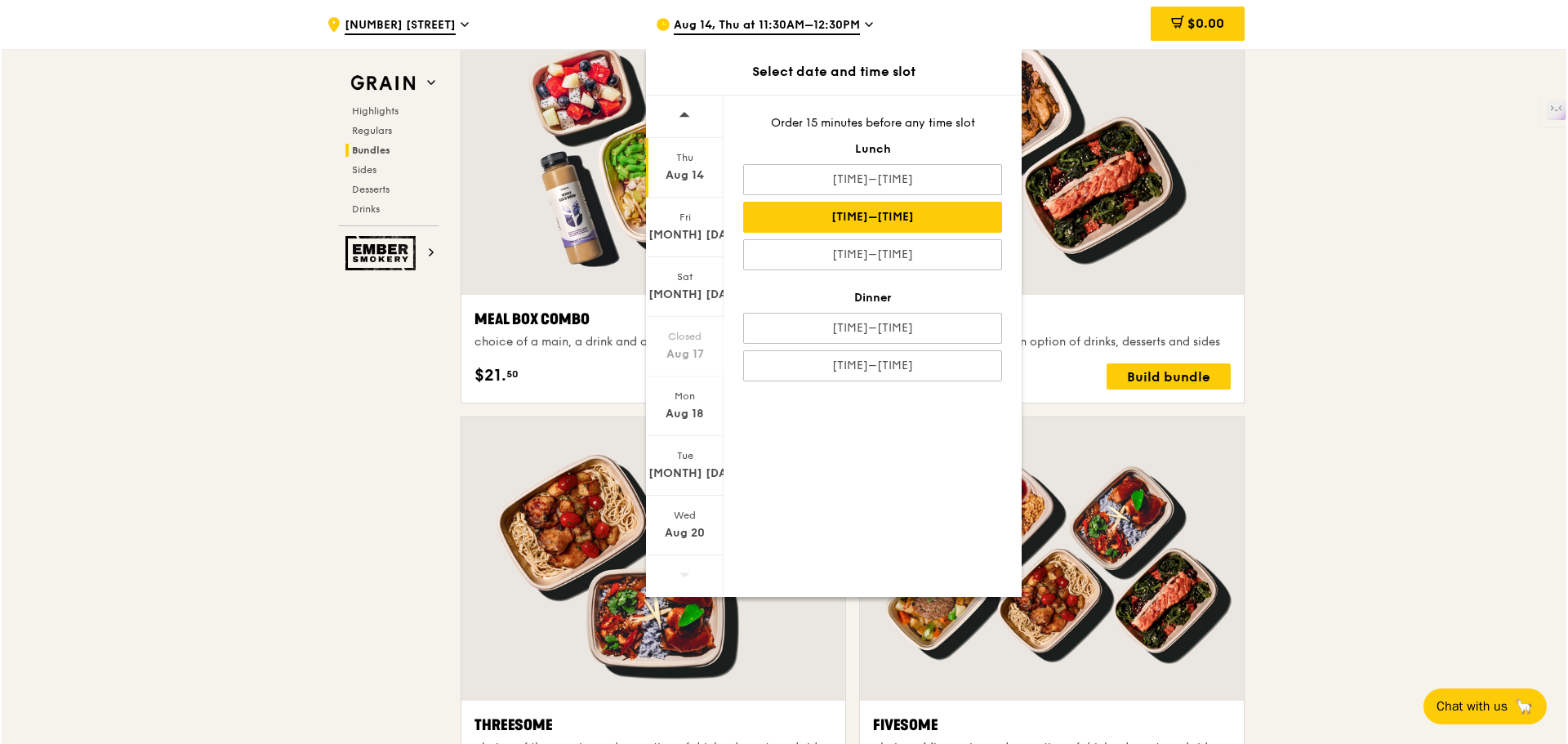 scroll, scrollTop: 2373, scrollLeft: 0, axis: vertical 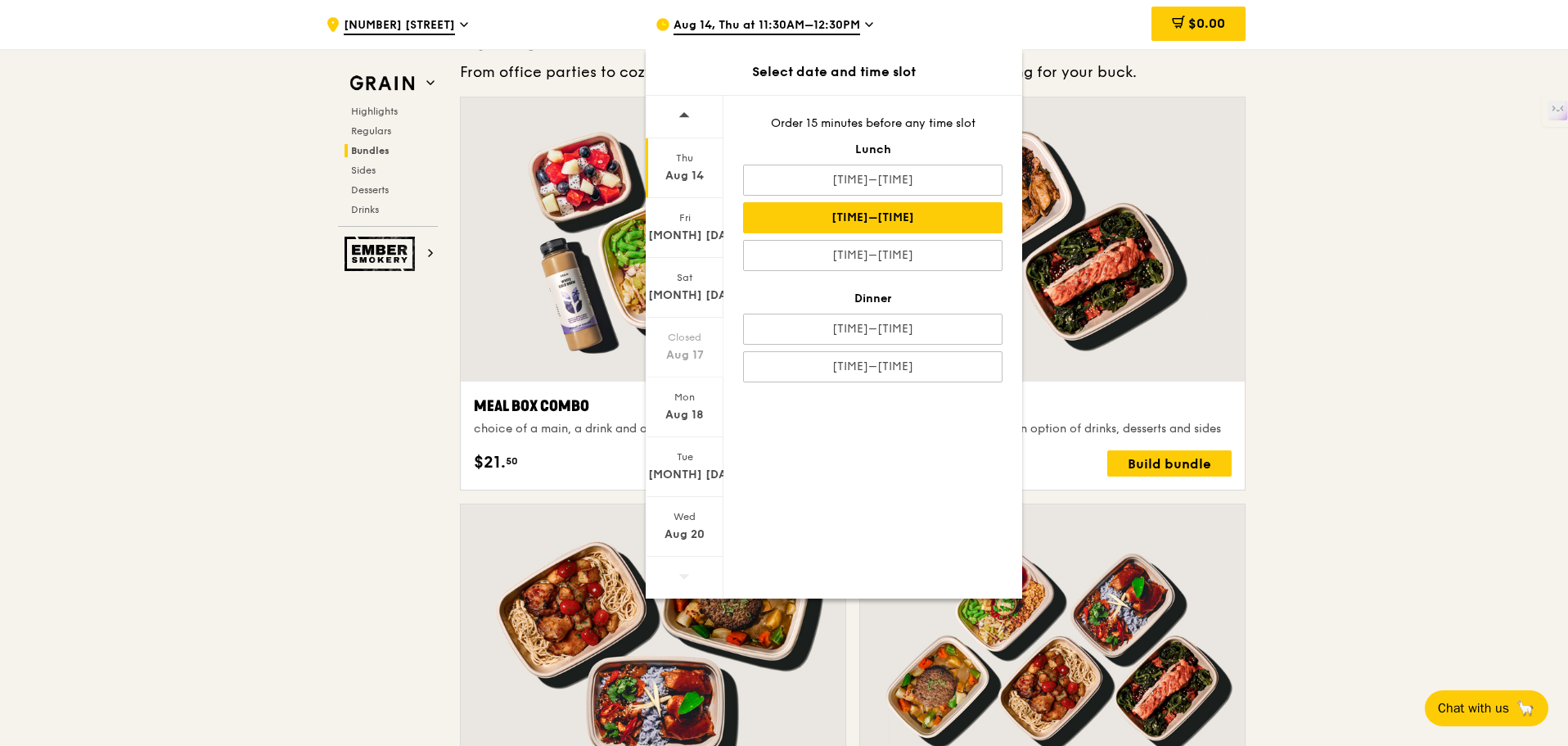 click on "Aug 14, Thu at 11:30AM–12:30PM" at bounding box center [807, 25] 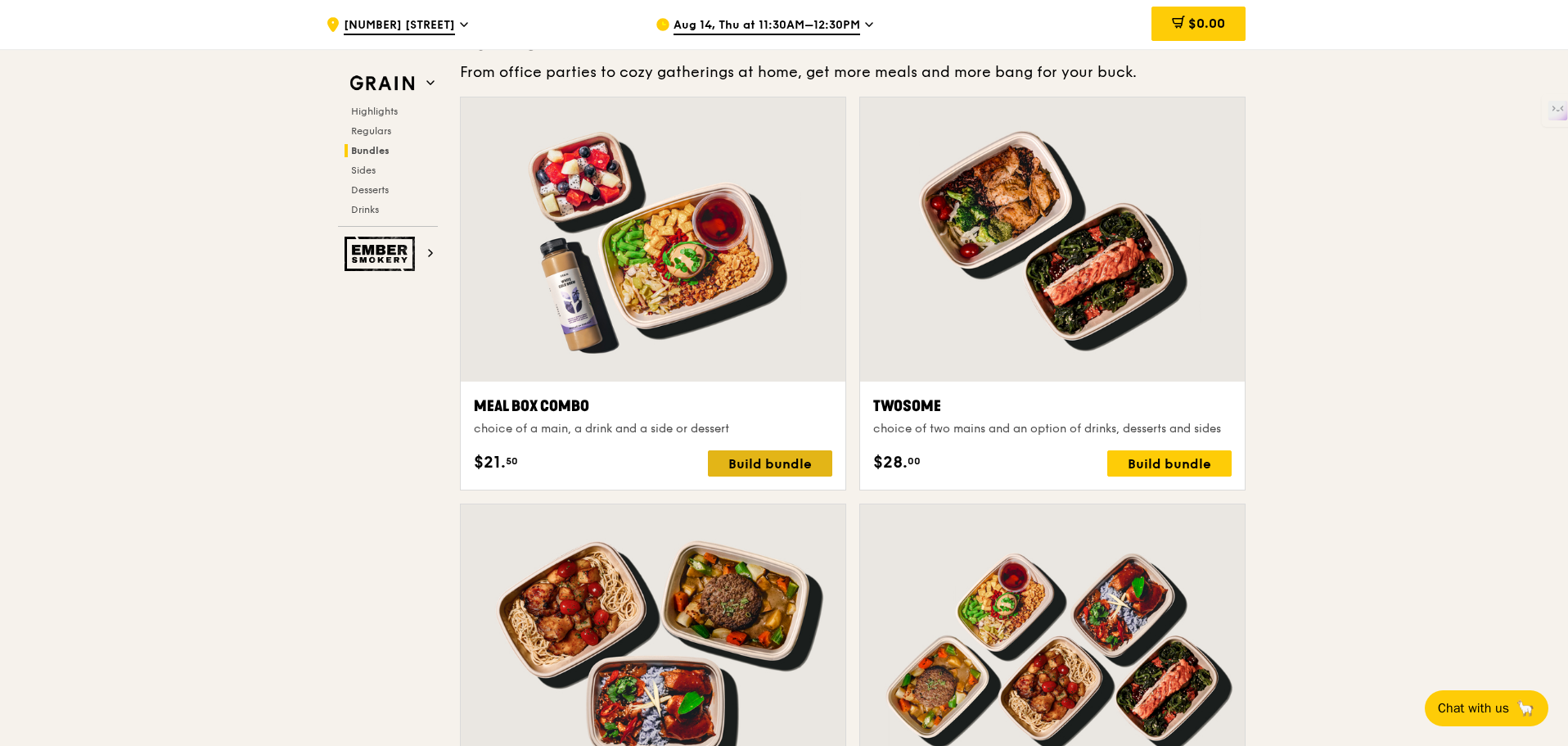 click on "Build bundle" at bounding box center (770, 463) 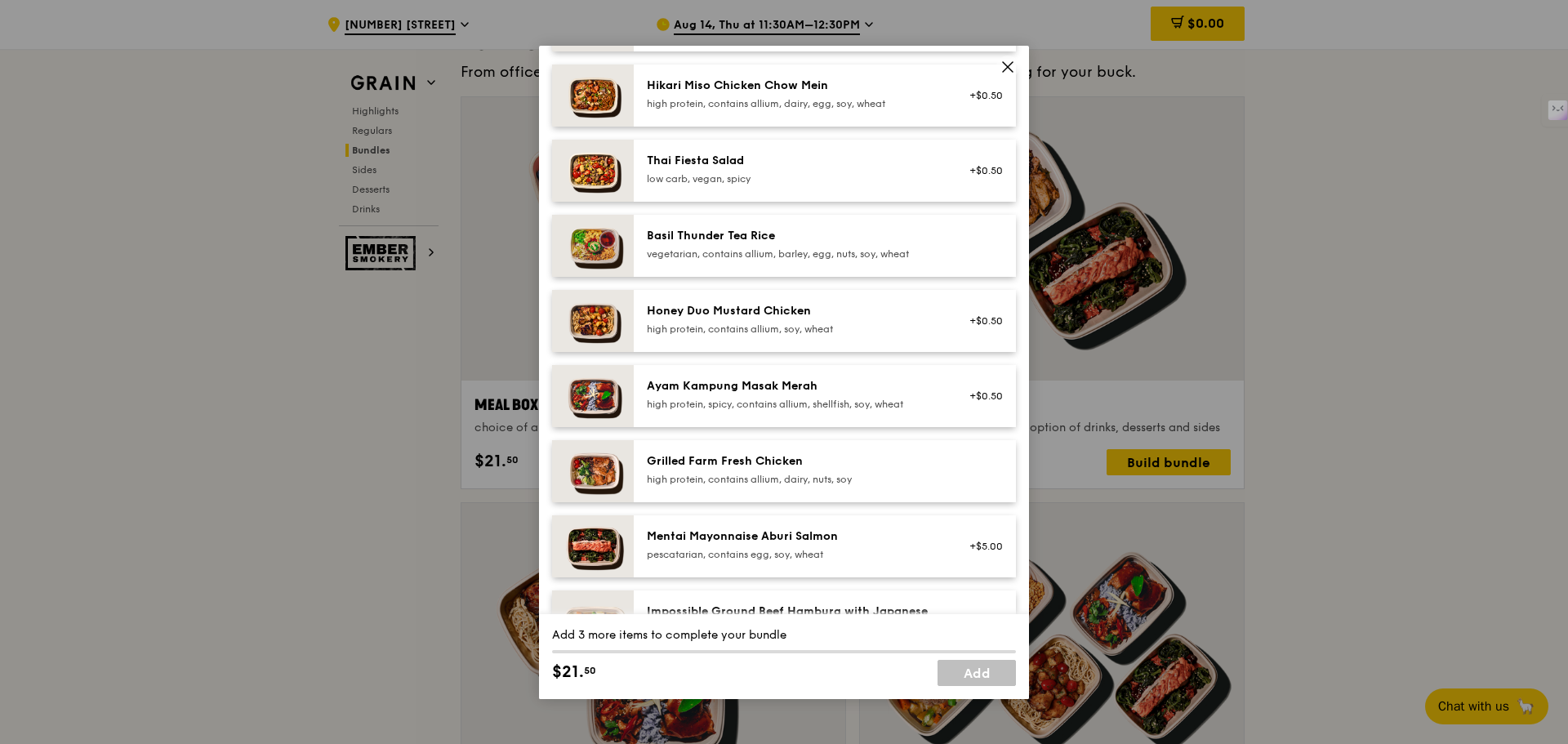 scroll, scrollTop: 245, scrollLeft: 0, axis: vertical 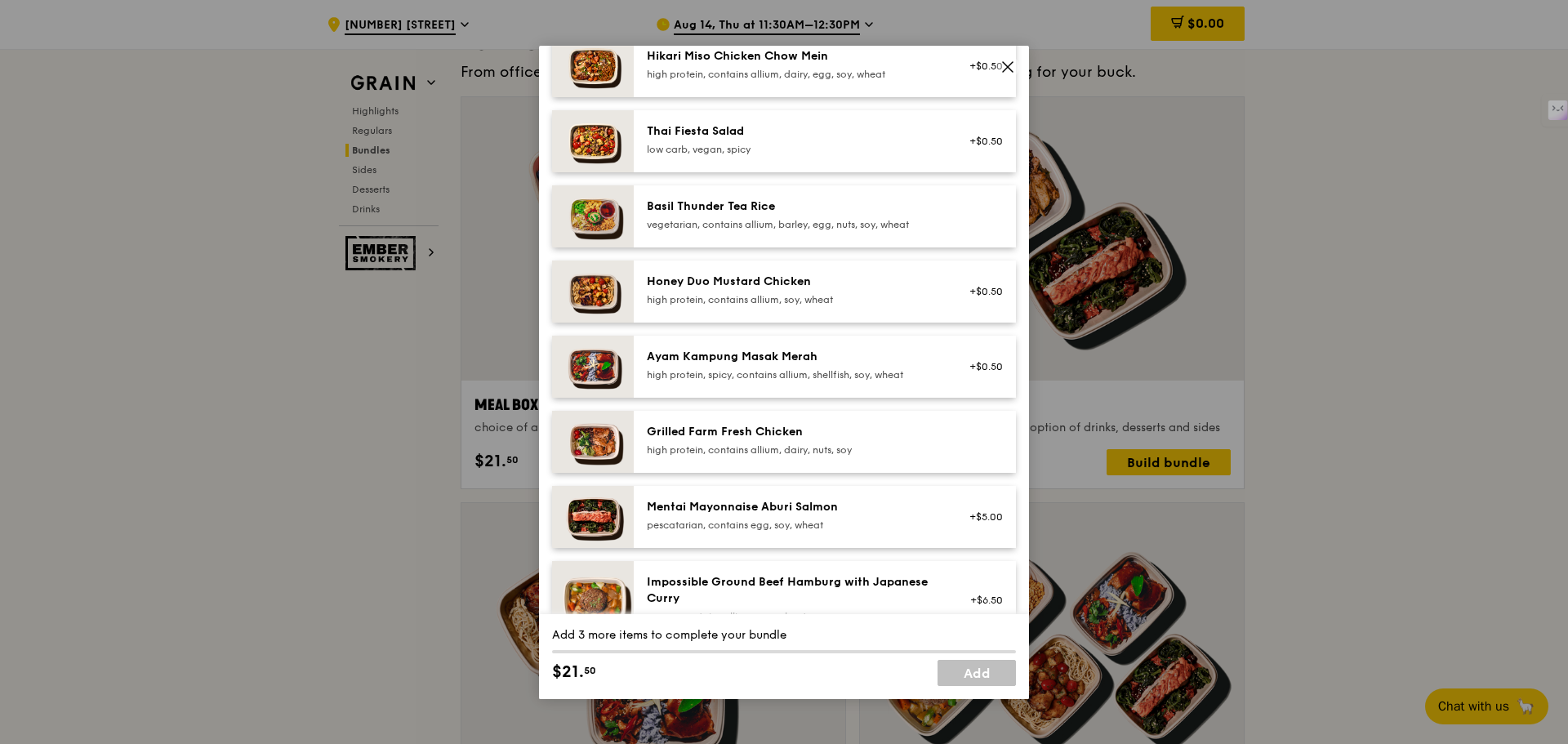 click on "Mentai Mayonnaise Aburi Salmon" at bounding box center [793, 507] 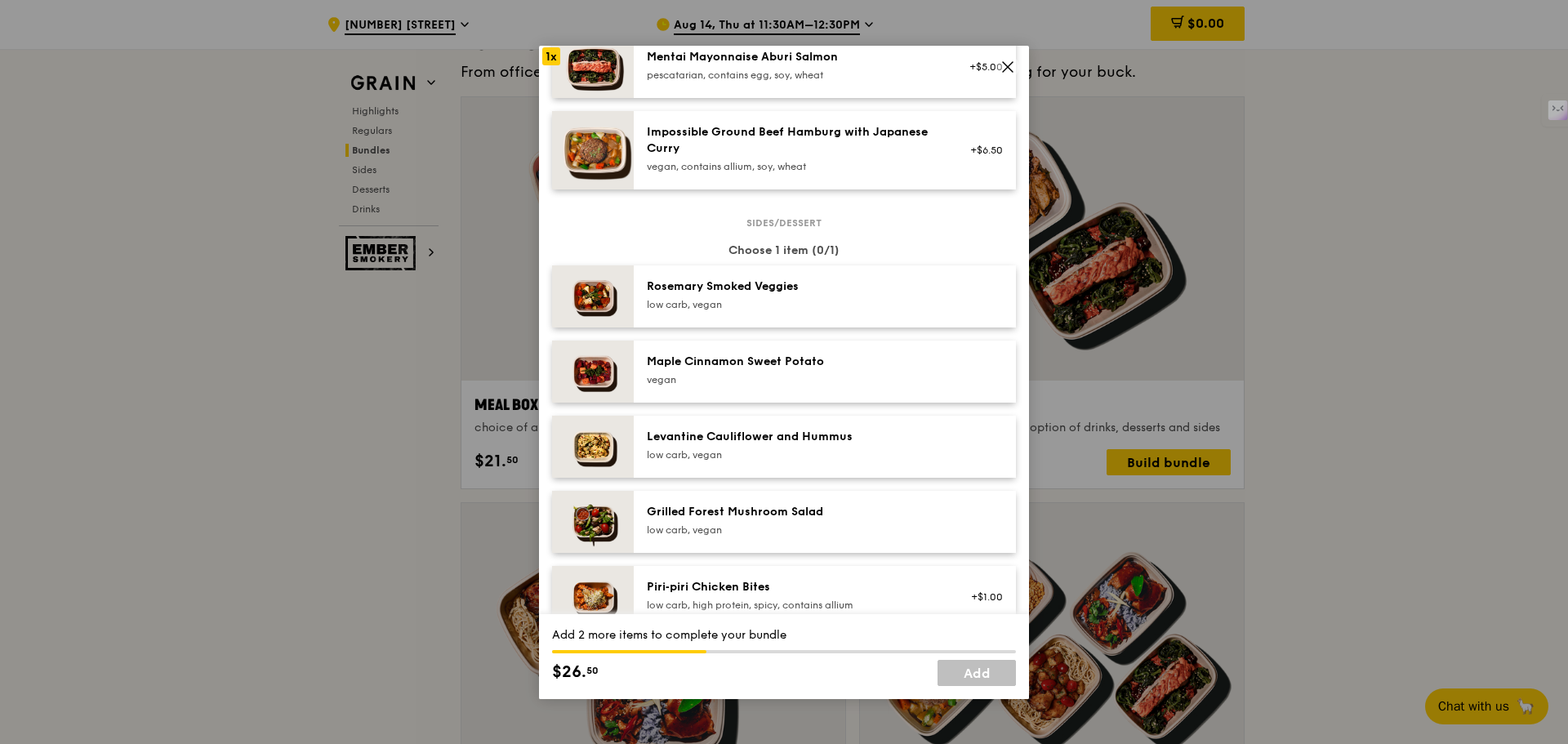 scroll, scrollTop: 735, scrollLeft: 0, axis: vertical 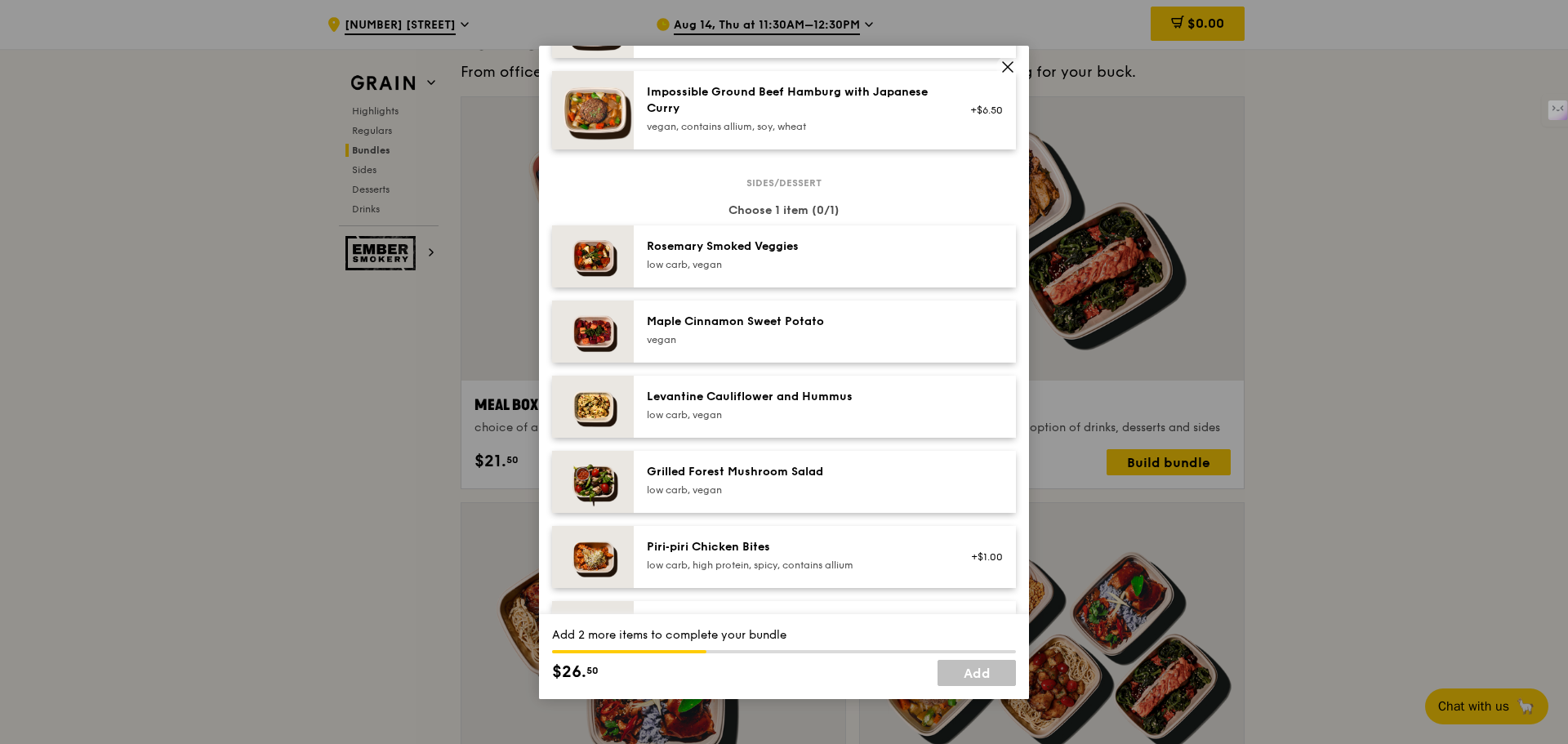 click on "Rosemary Smoked Veggies" at bounding box center [793, 247] 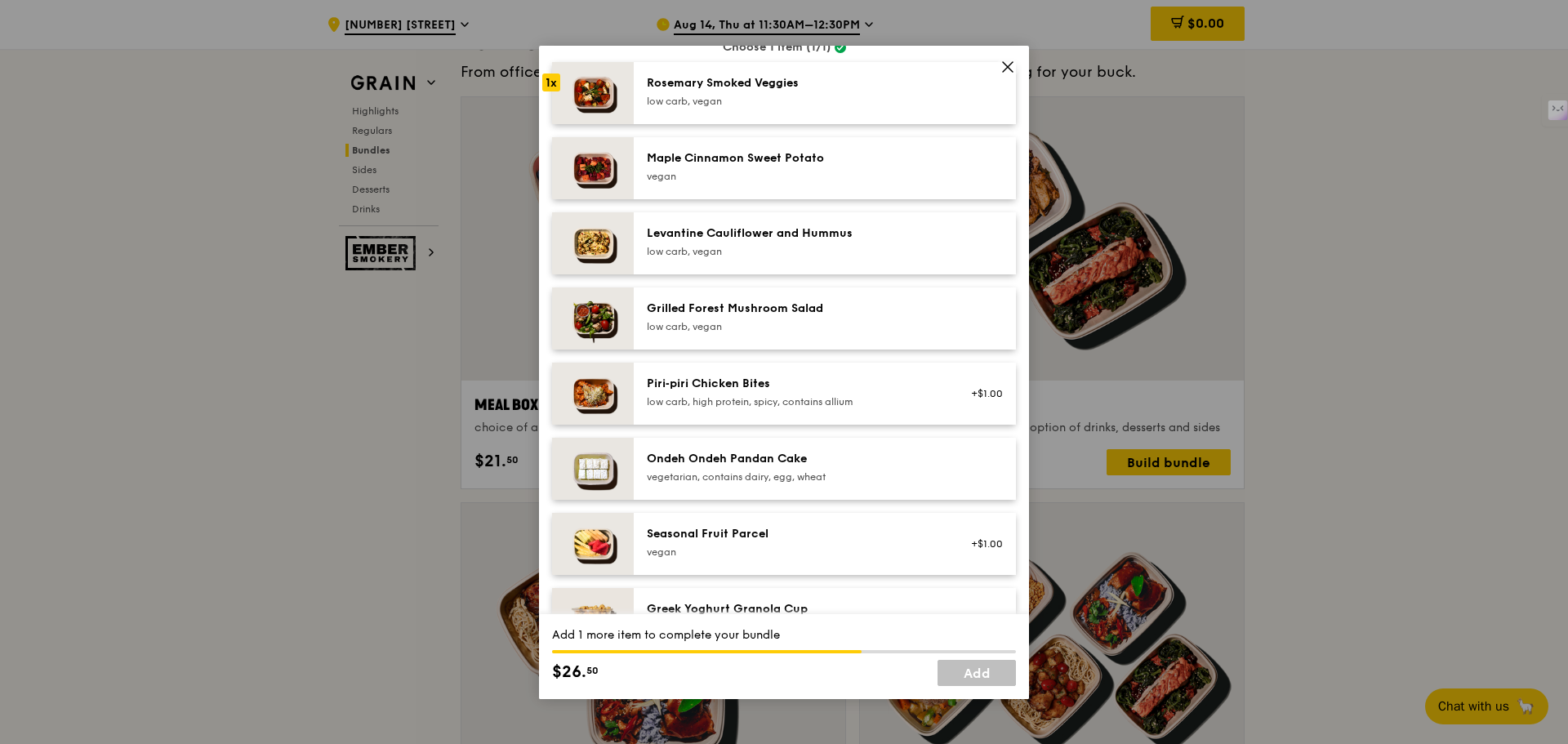 scroll, scrollTop: 817, scrollLeft: 0, axis: vertical 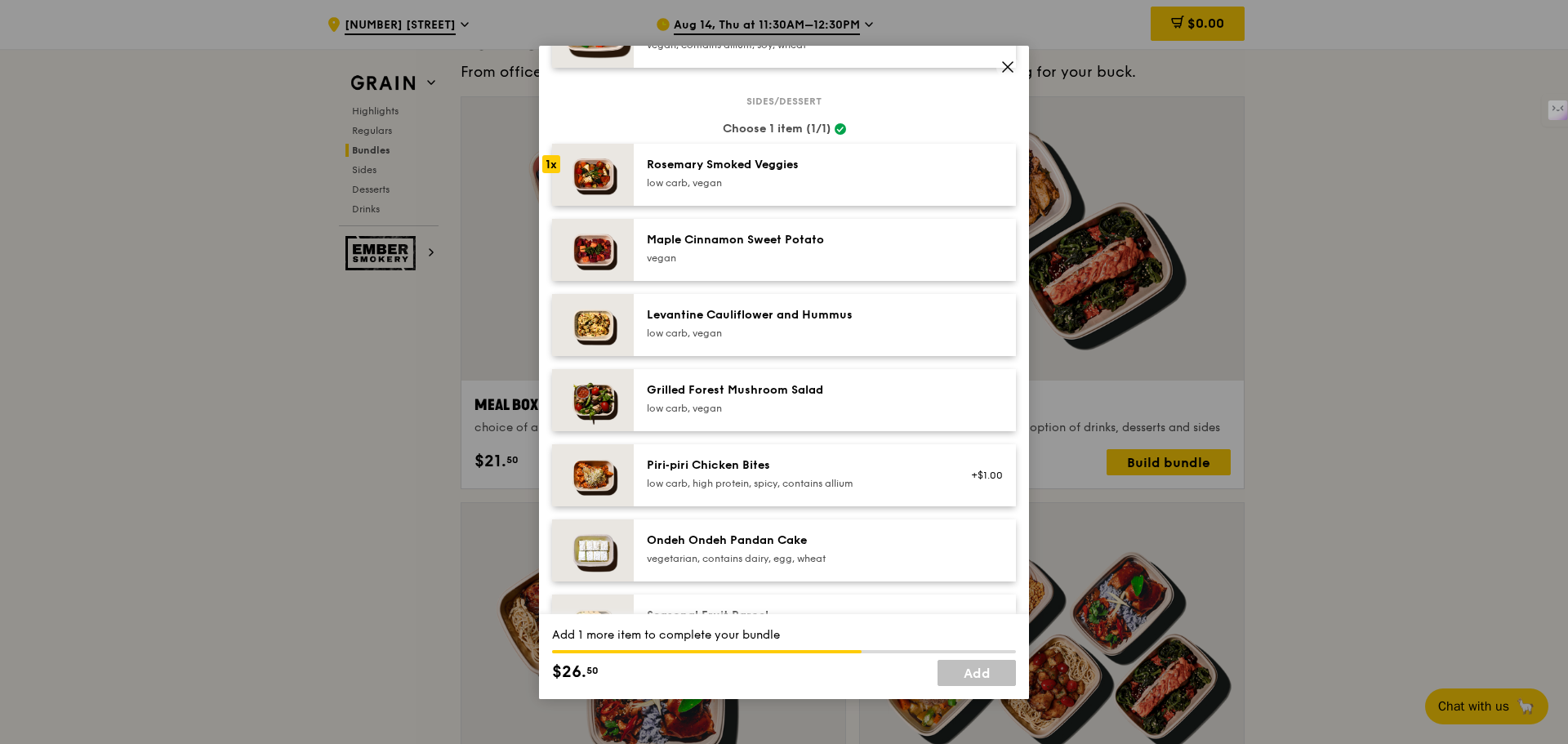 click on "Piri‑piri Chicken Bites" at bounding box center (793, 466) 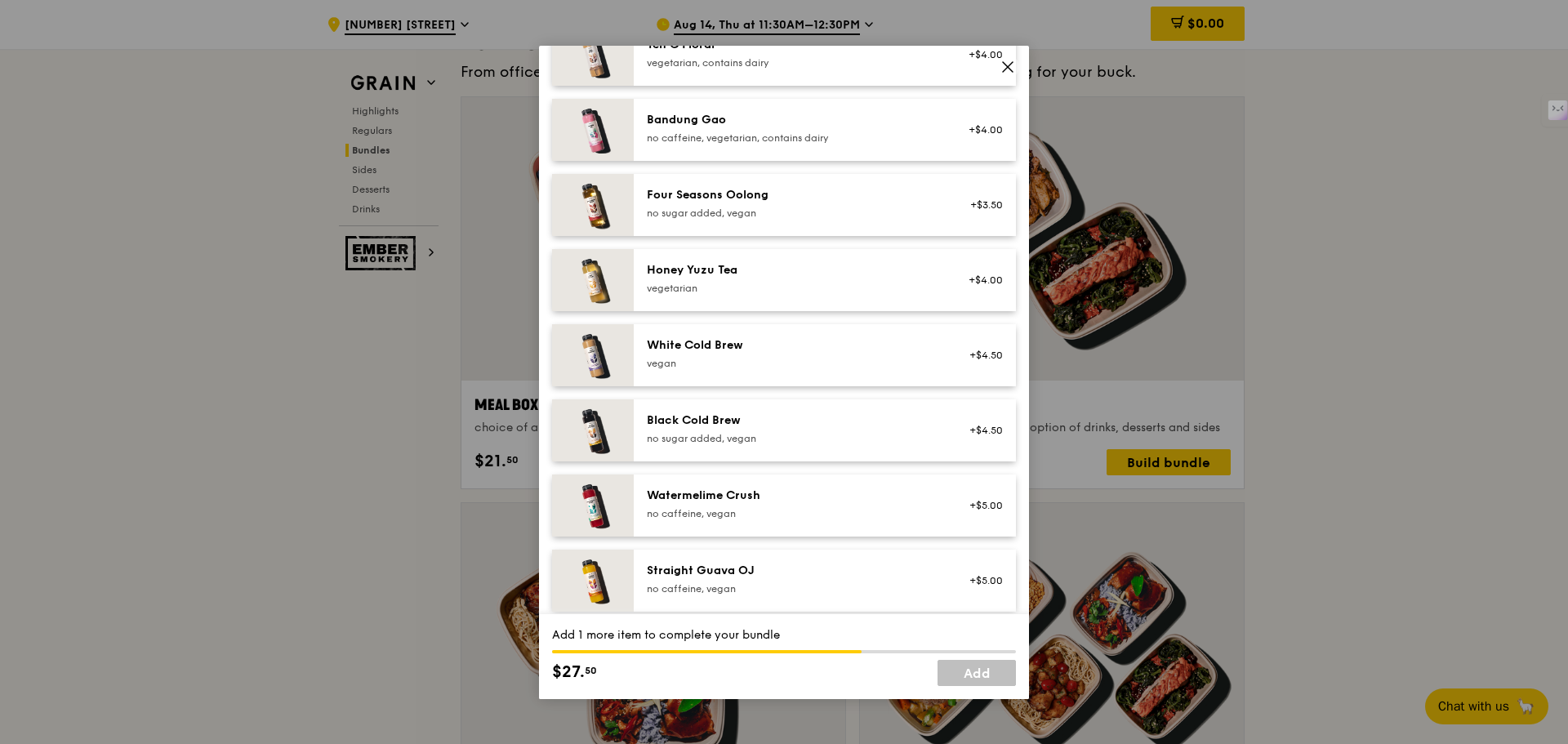 scroll, scrollTop: 1869, scrollLeft: 0, axis: vertical 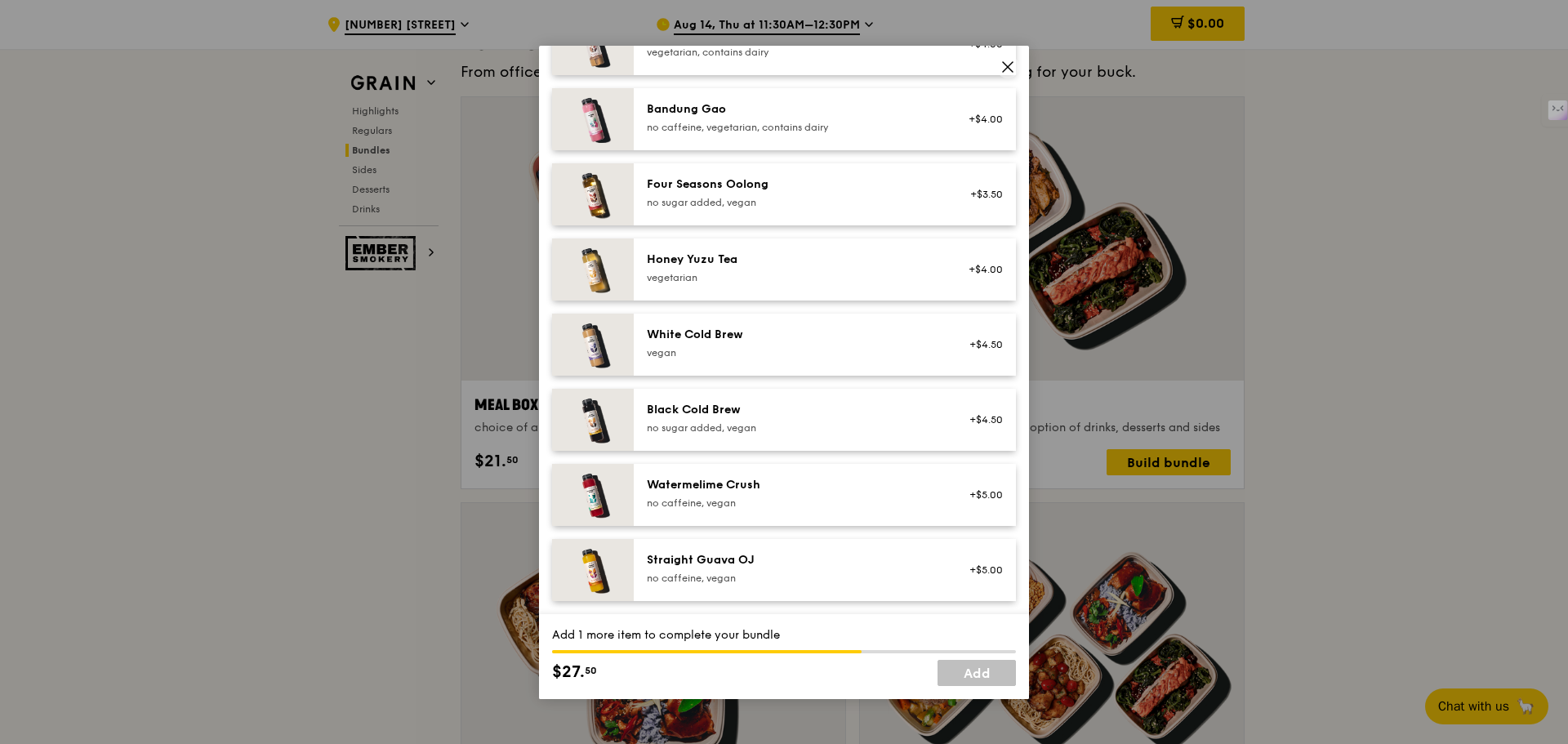 click on "vegetarian" at bounding box center [793, 278] 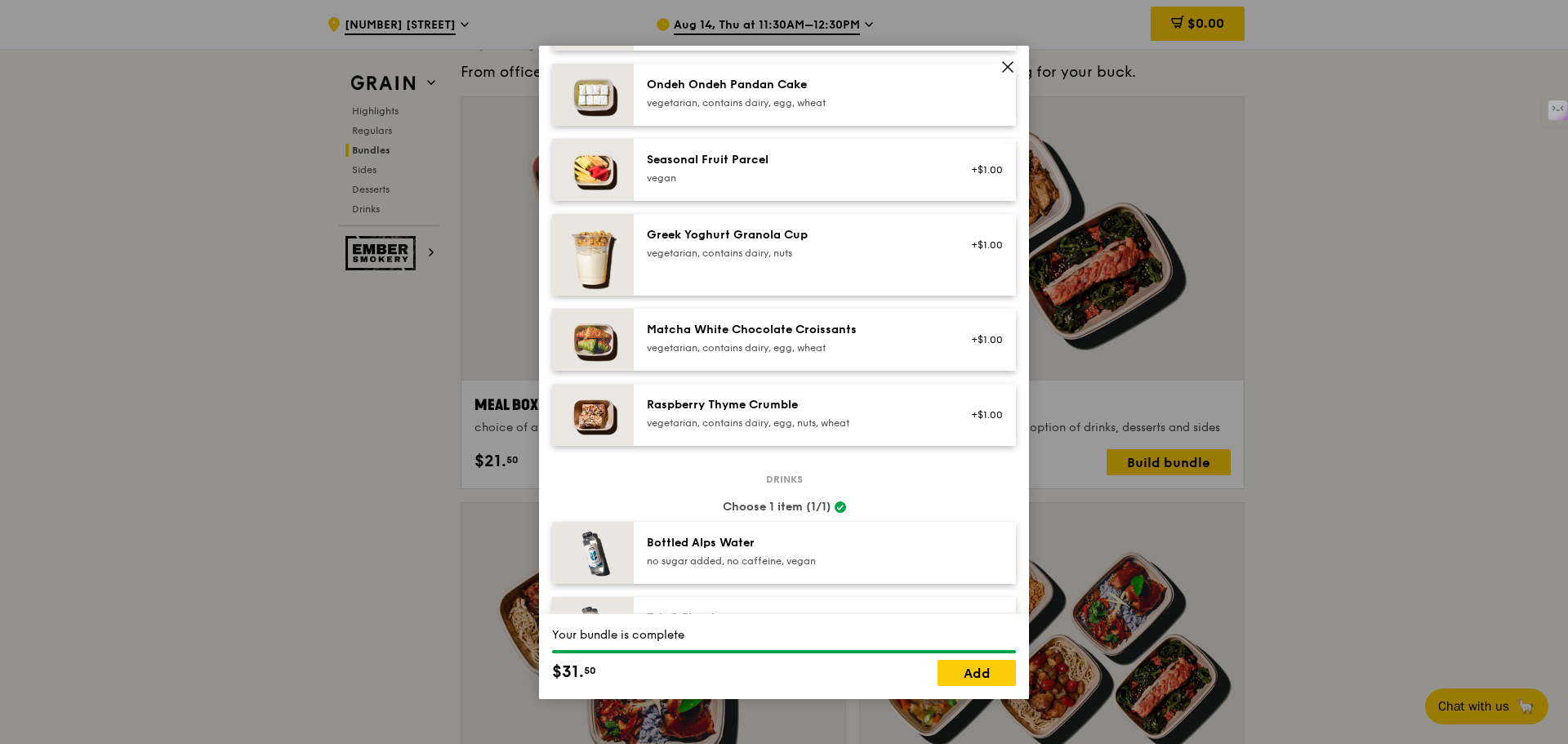 scroll, scrollTop: 1216, scrollLeft: 0, axis: vertical 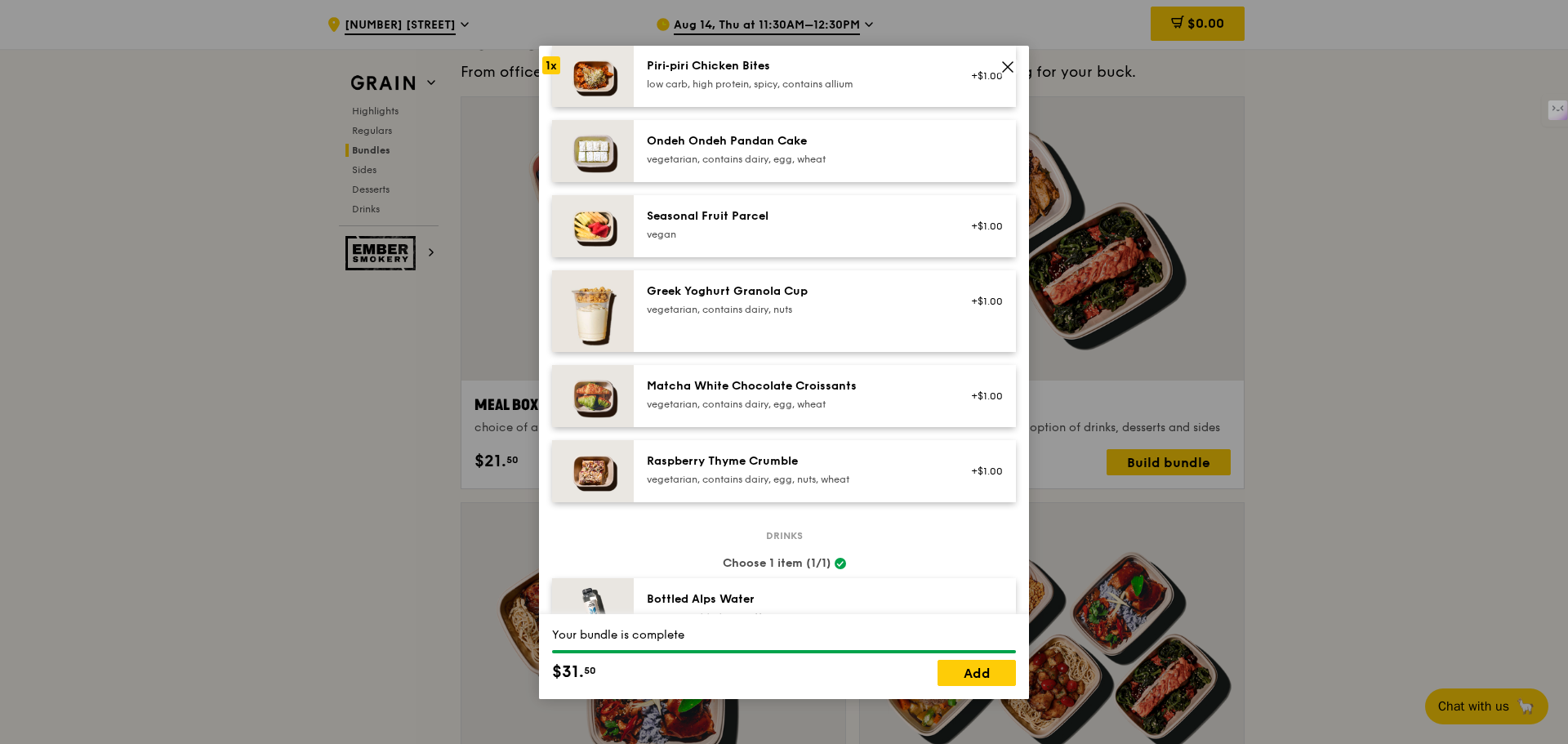 click on "vegetarian, contains dairy, egg, nuts, wheat" at bounding box center [793, 479] 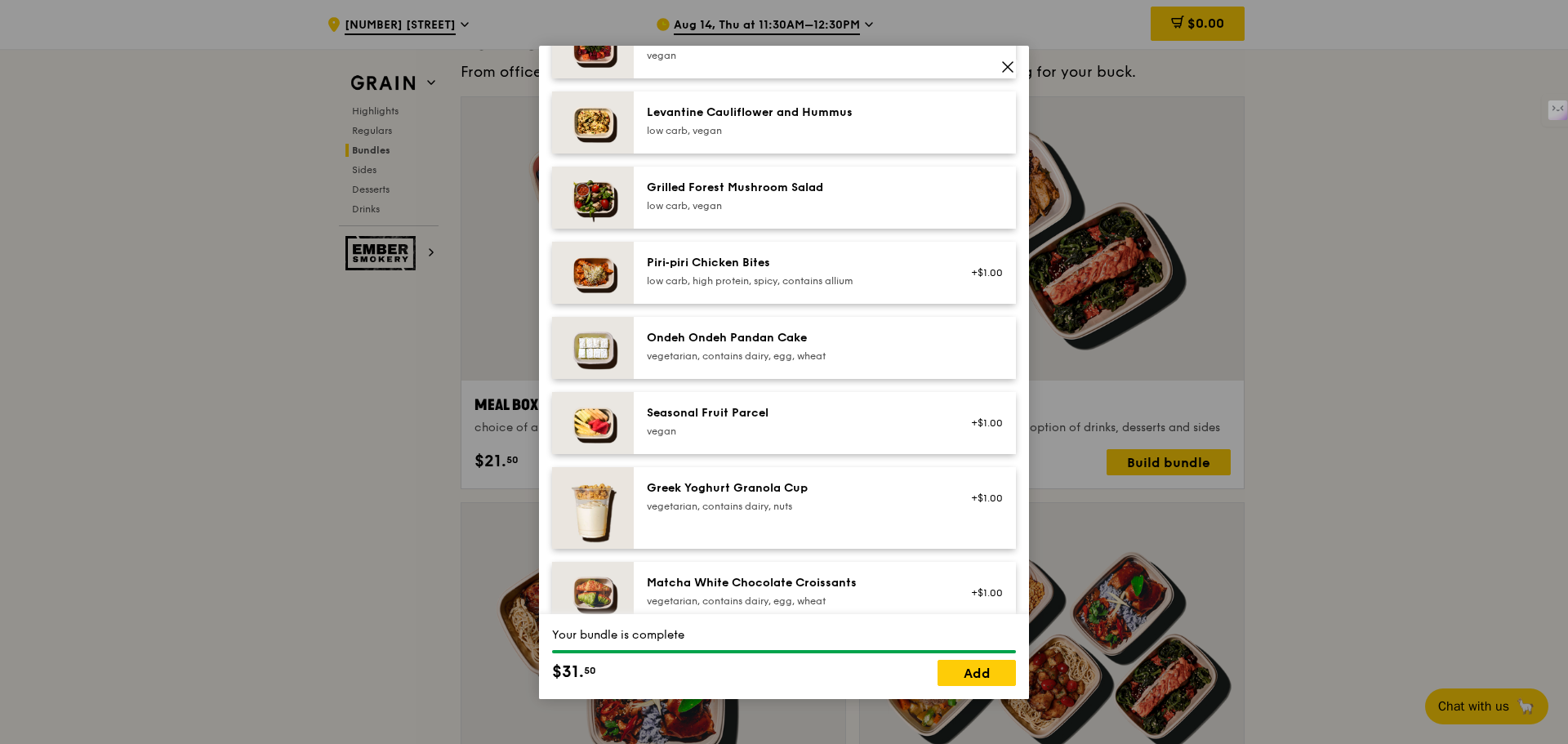 scroll, scrollTop: 971, scrollLeft: 0, axis: vertical 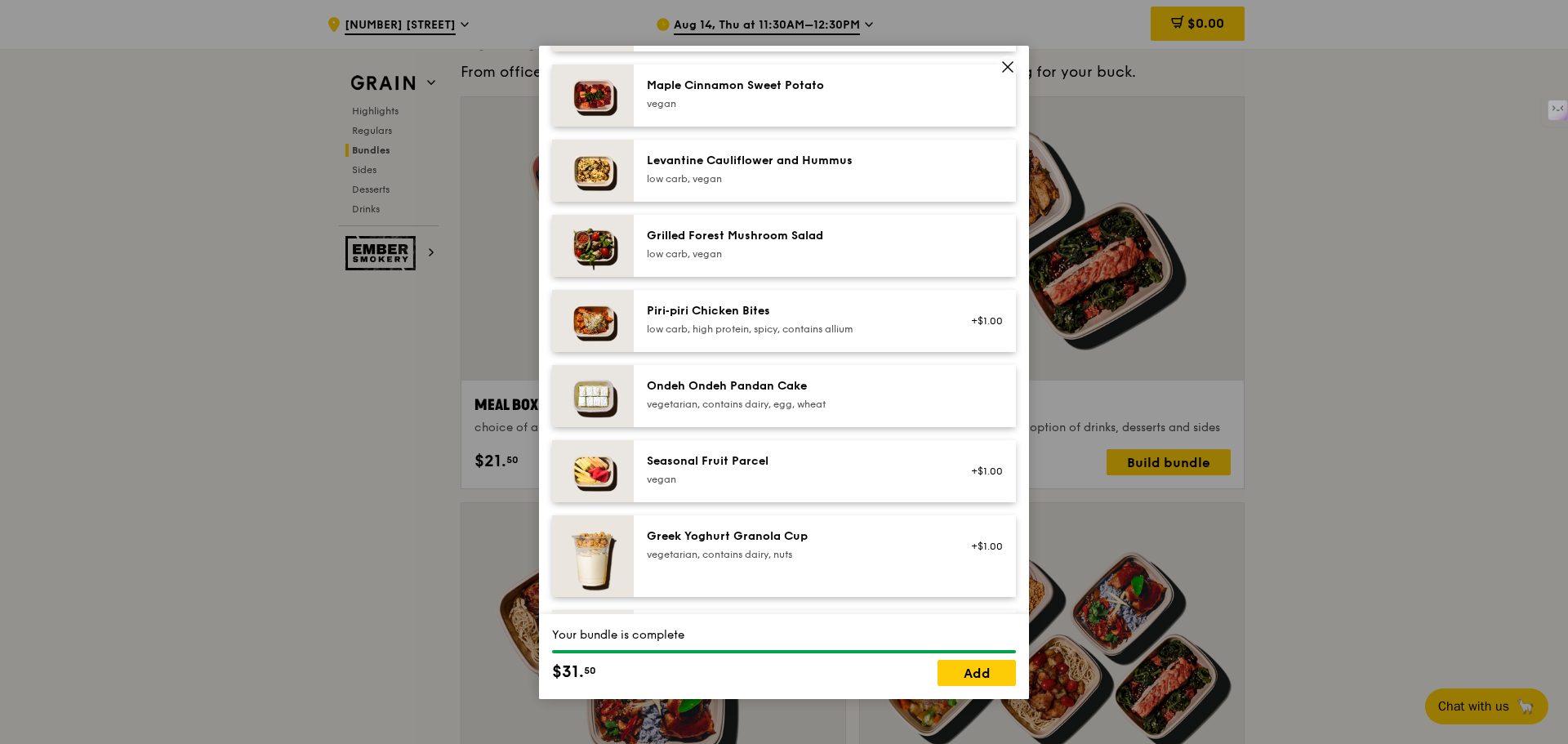 click on "Piri‑piri Chicken Bites" at bounding box center [793, 311] 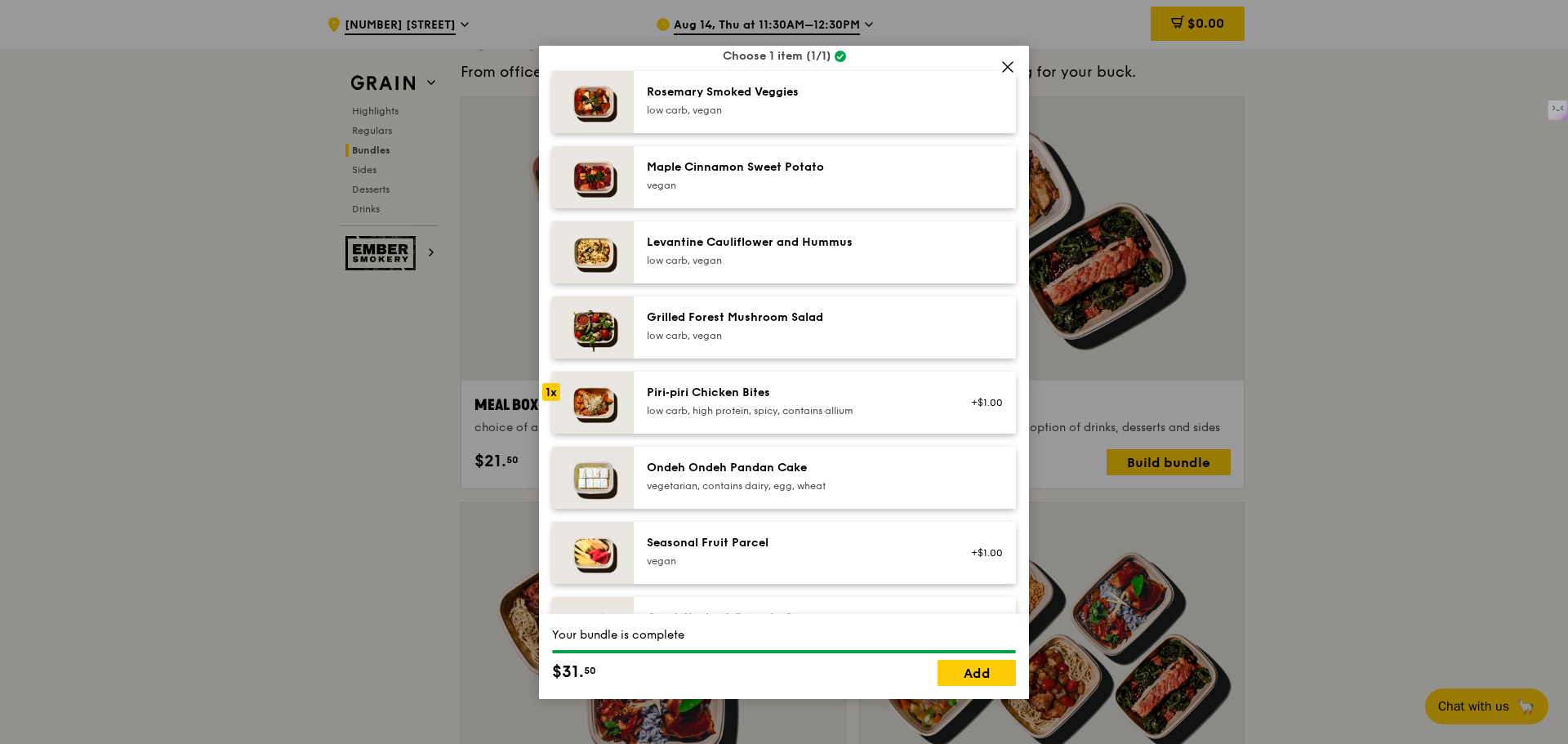 scroll, scrollTop: 808, scrollLeft: 0, axis: vertical 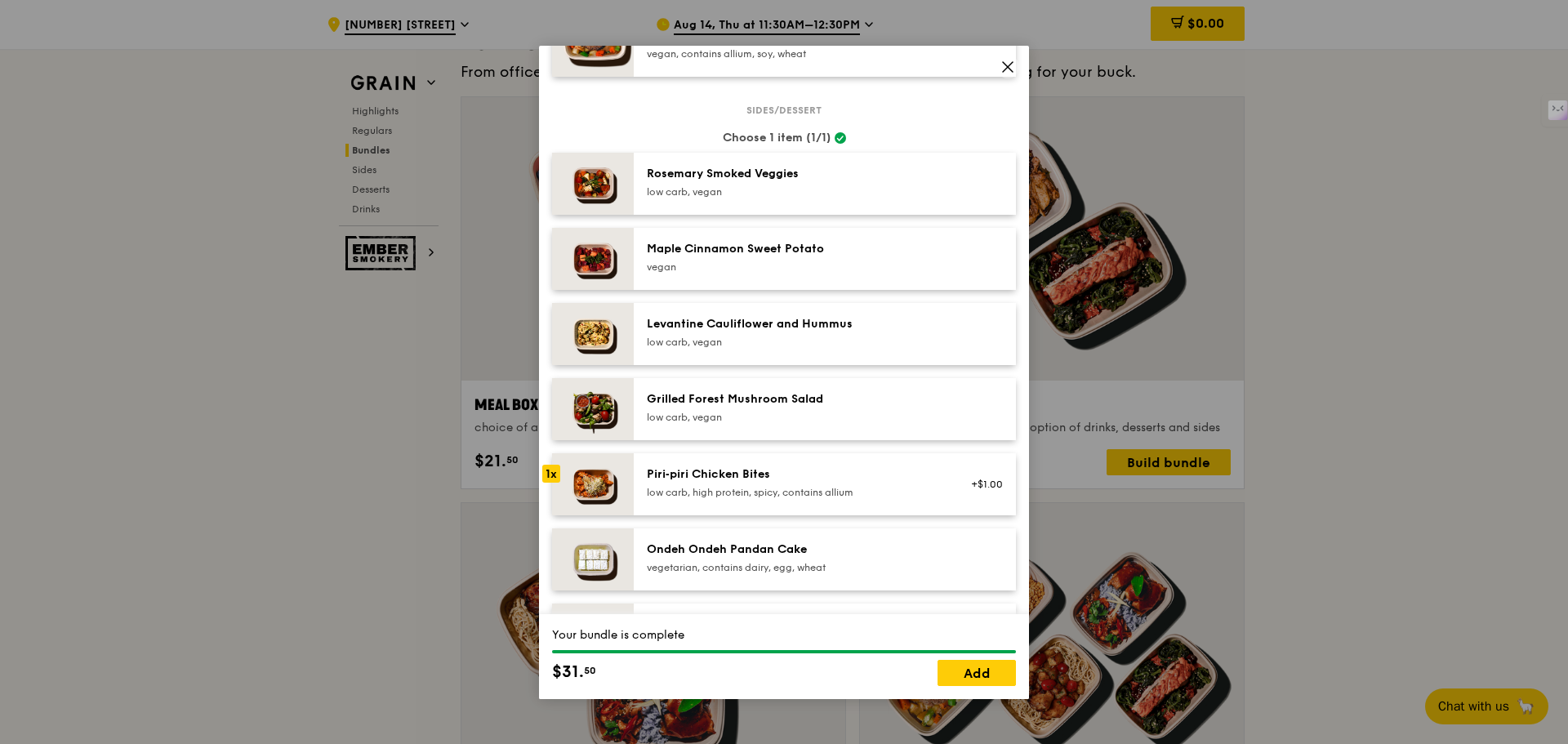 click on "Levantine Cauliflower and Hummus" at bounding box center (793, 324) 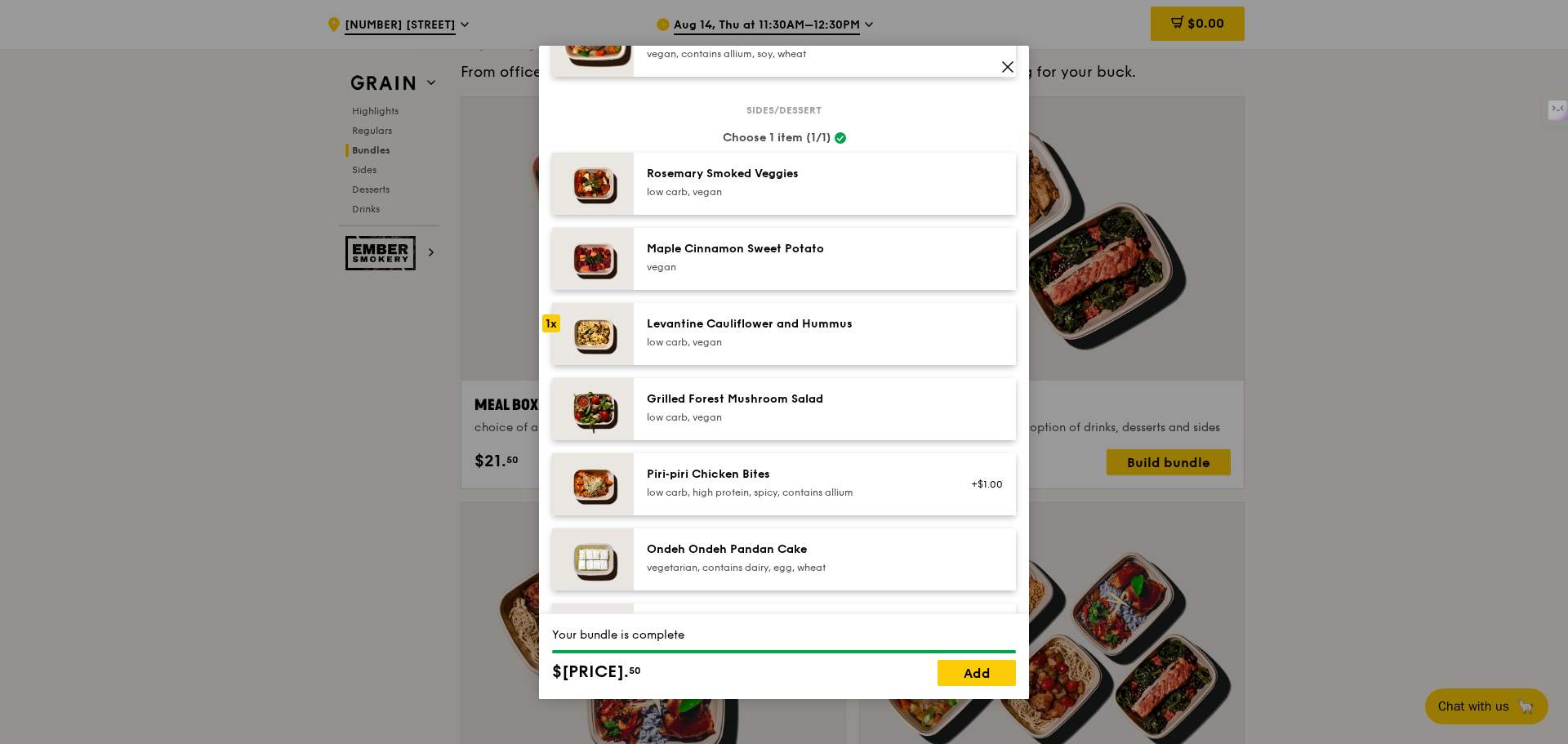 click on "Piri‑piri Chicken Bites
low carb, high protein, spicy, contains allium" at bounding box center [793, 483] 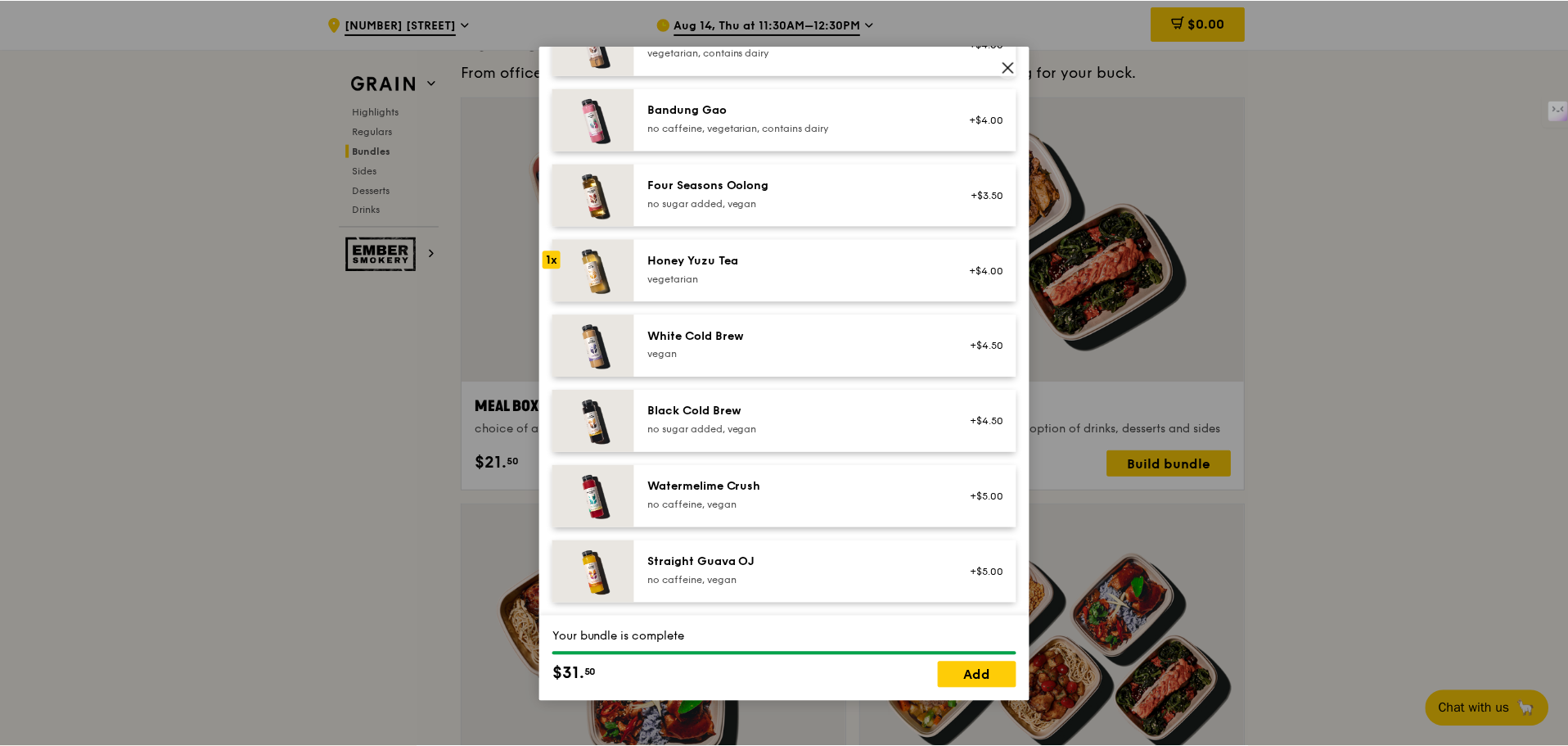 scroll, scrollTop: 1874, scrollLeft: 0, axis: vertical 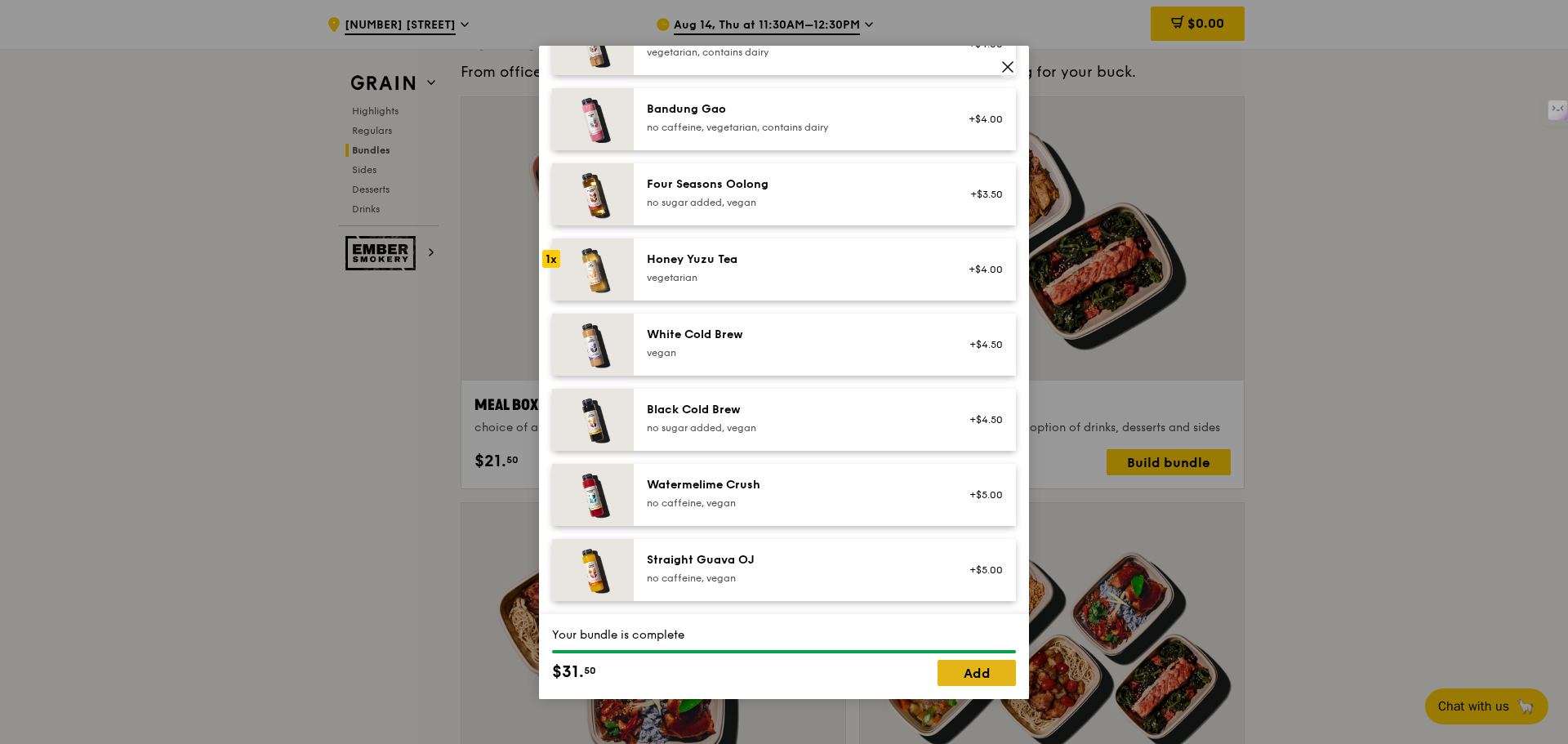 click on "Add" at bounding box center [977, 673] 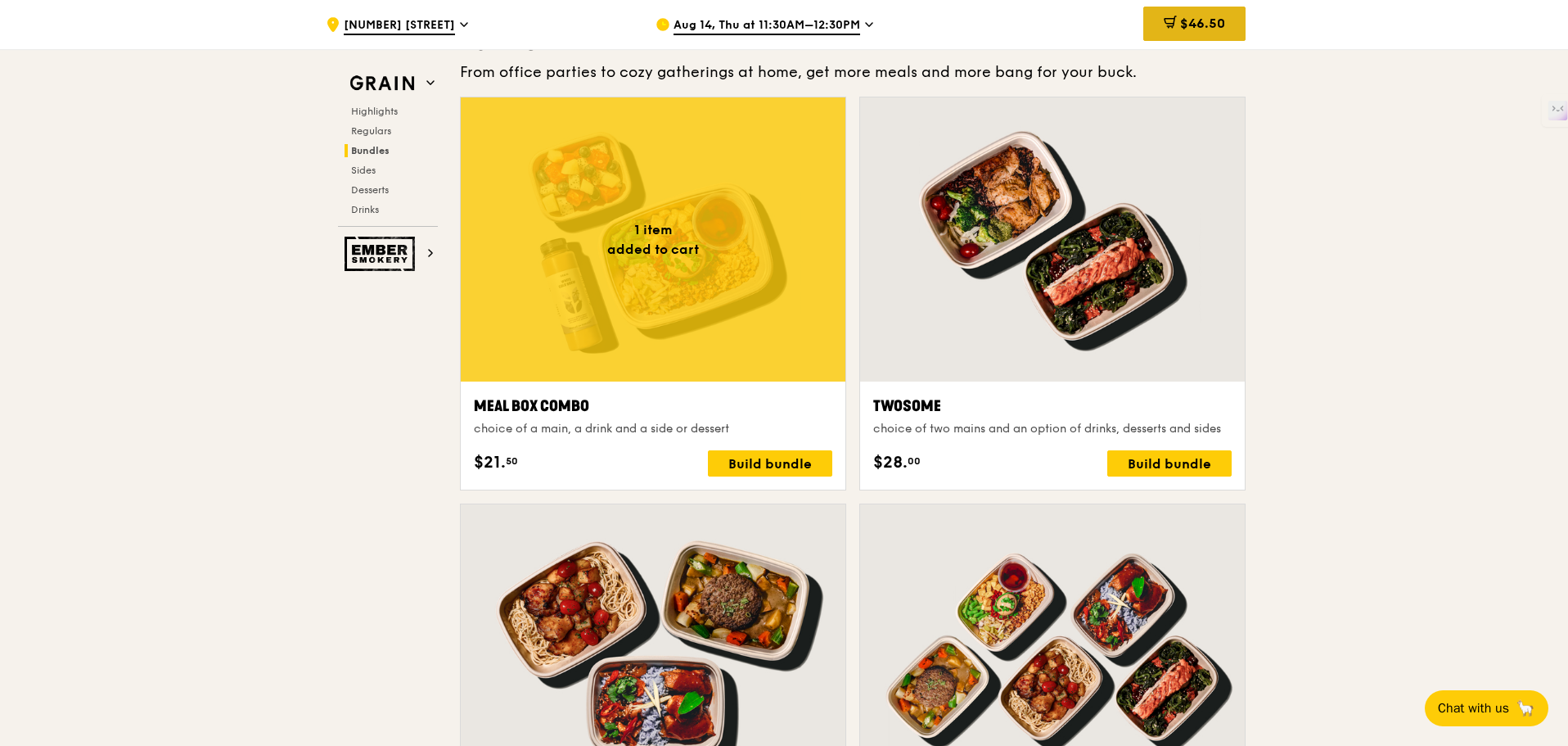 click on "$46.50" at bounding box center [1202, 23] 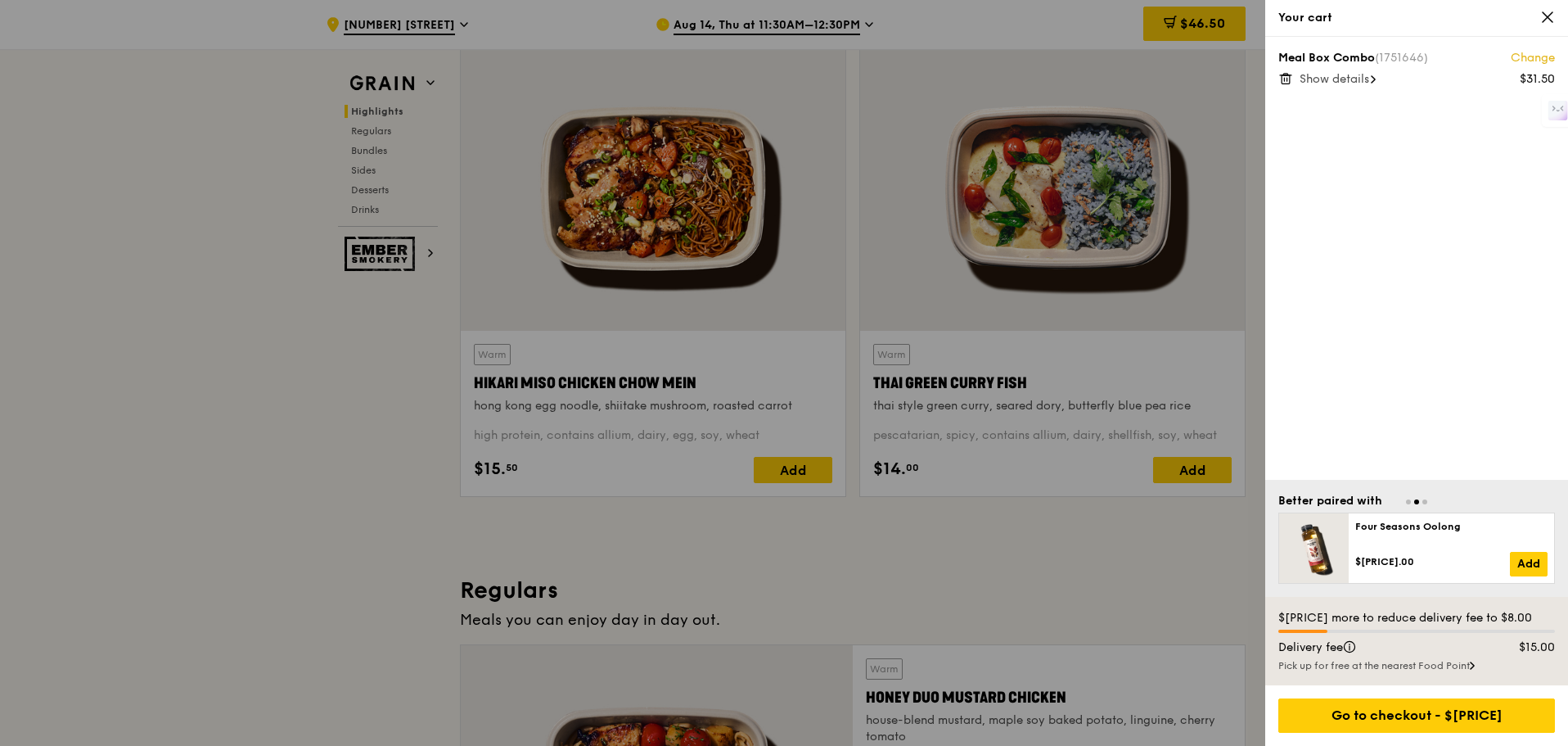 scroll, scrollTop: 906, scrollLeft: 0, axis: vertical 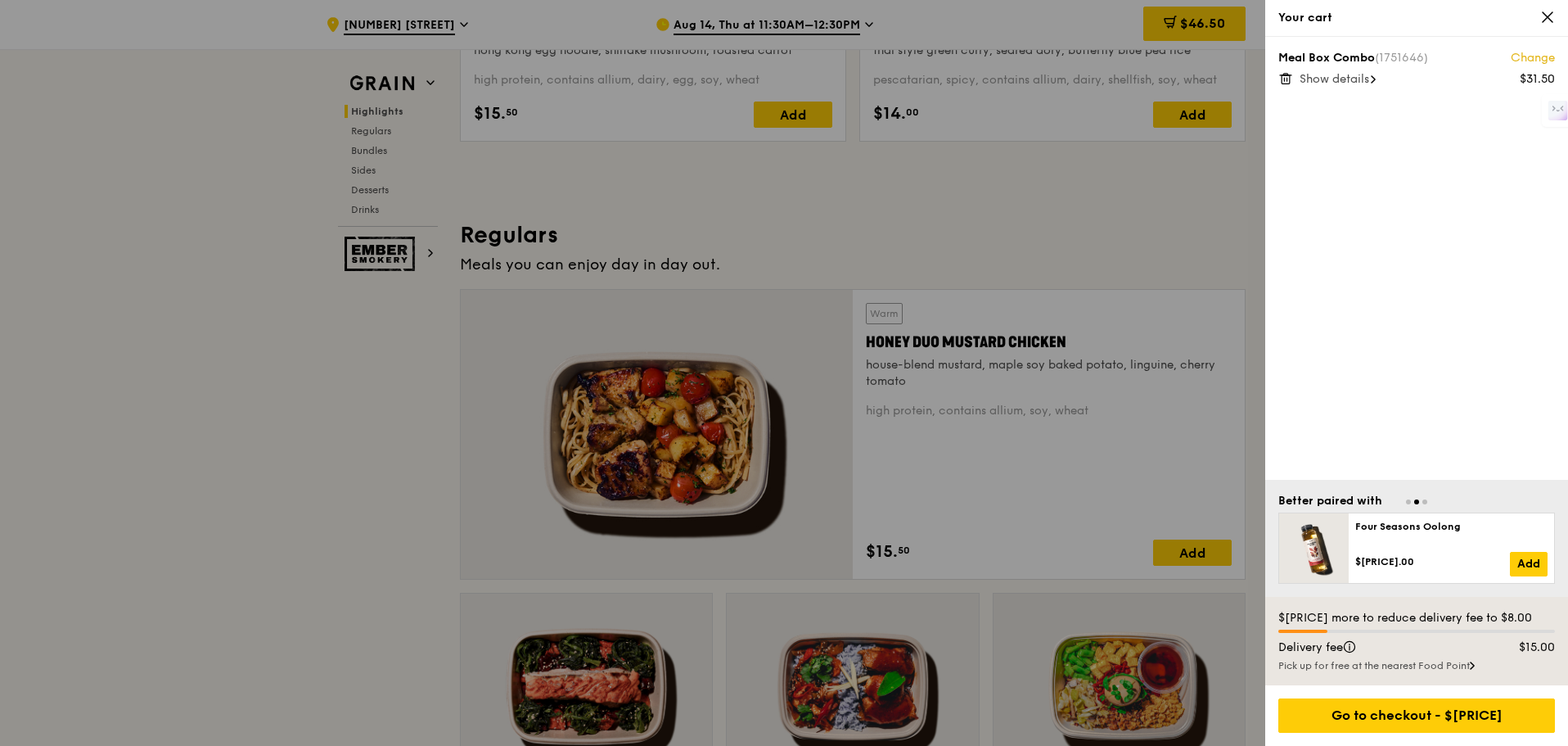 click on "Show details" at bounding box center (1334, 79) 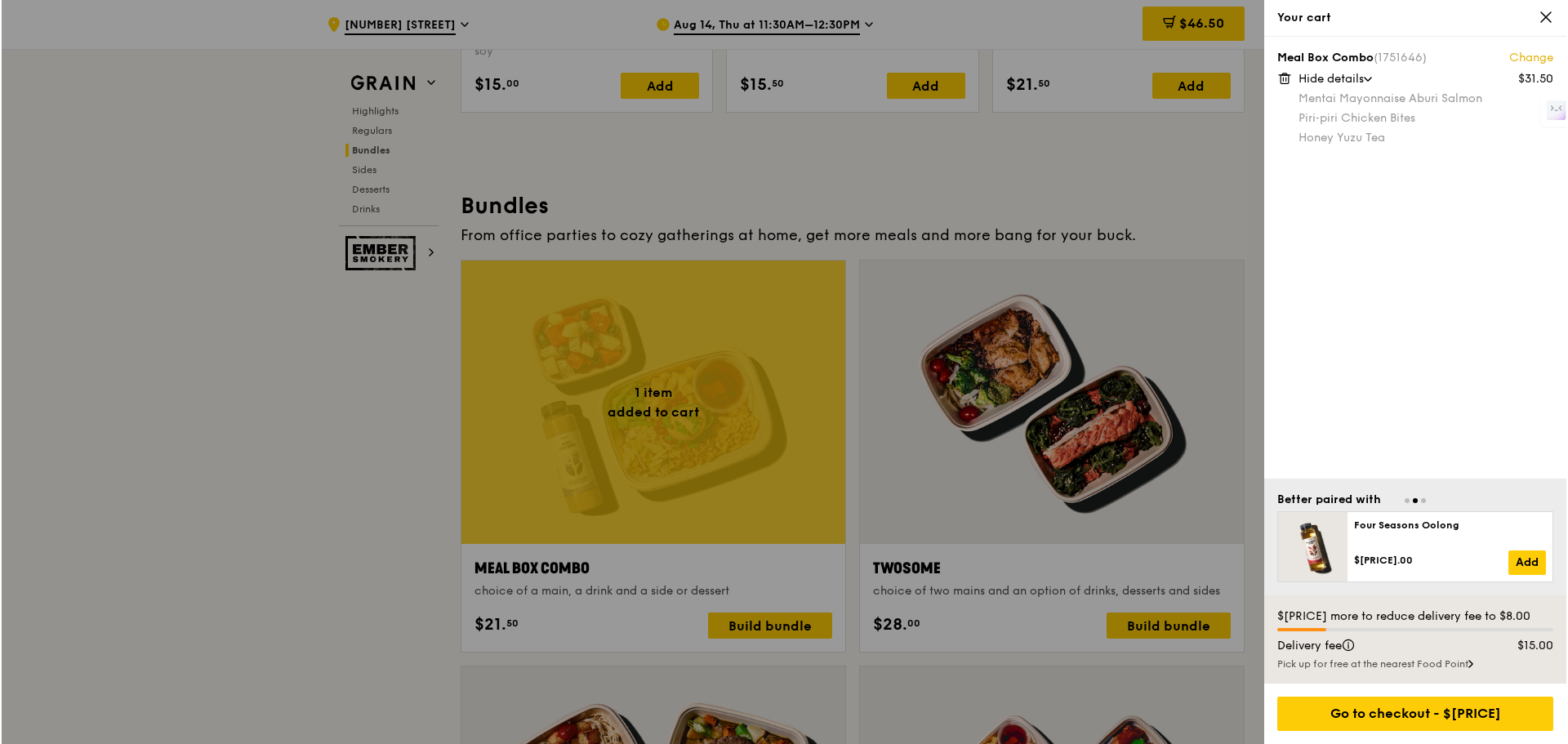 scroll, scrollTop: 2373, scrollLeft: 0, axis: vertical 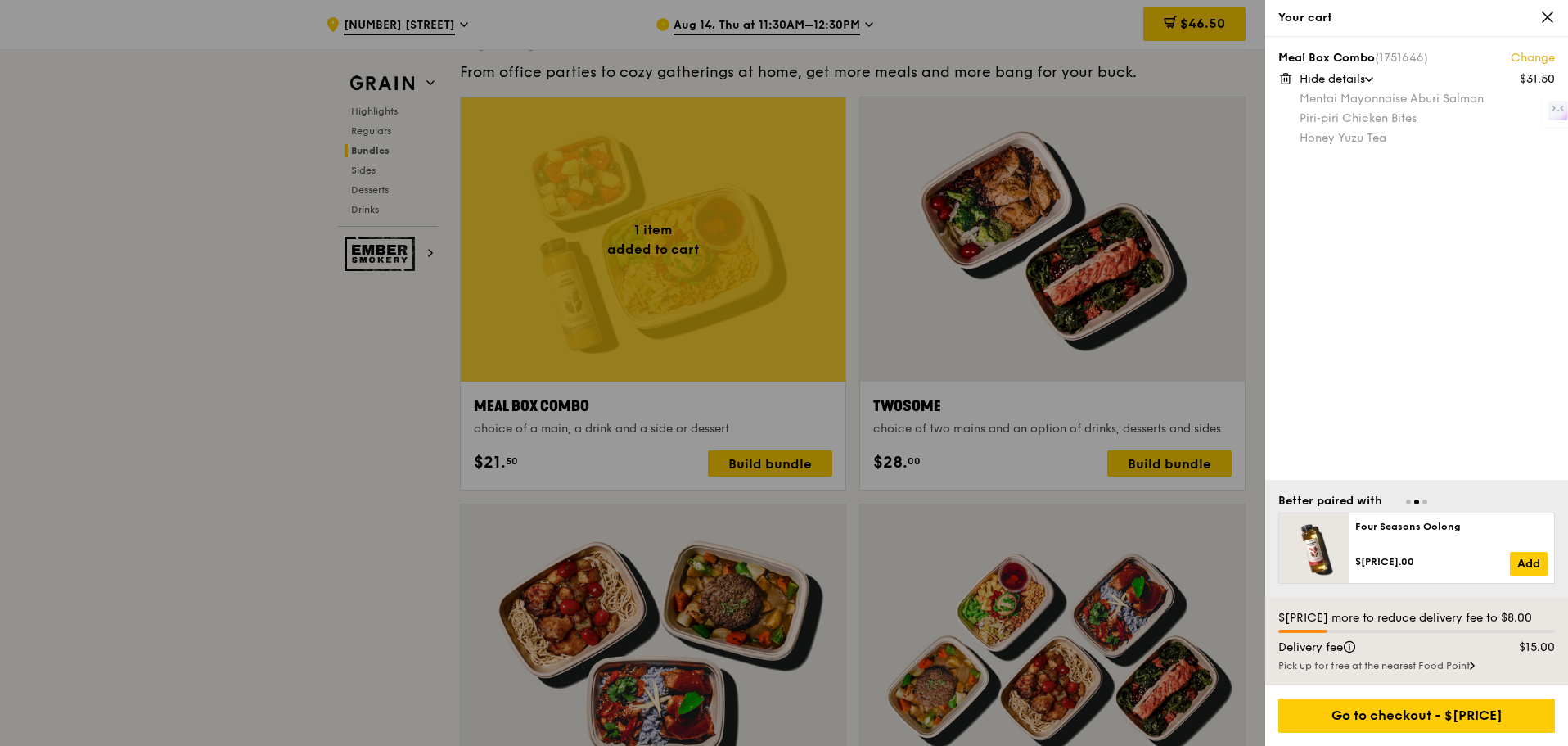 click at bounding box center [784, 373] 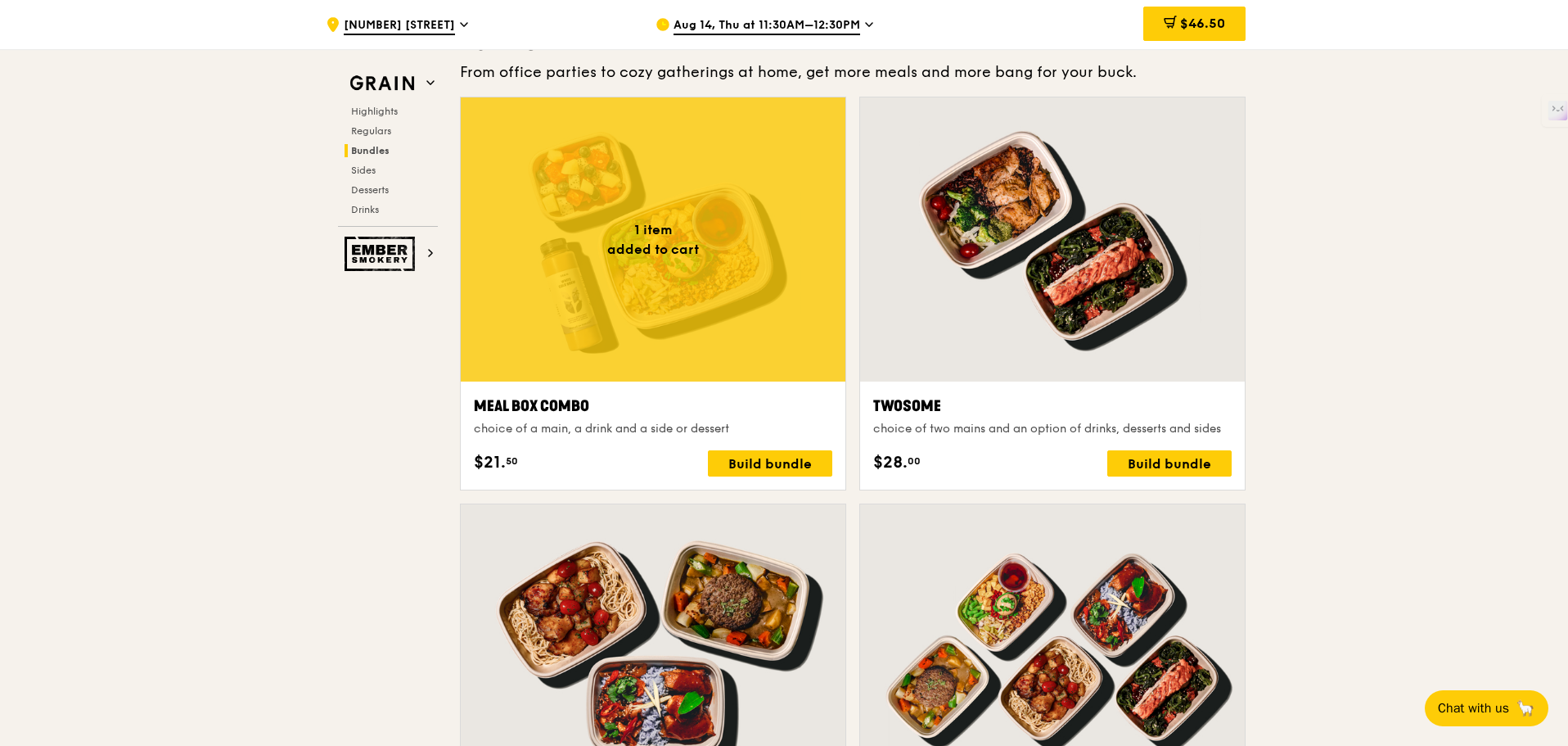 click on "choice of a main, a drink and a side or dessert" at bounding box center [653, 429] 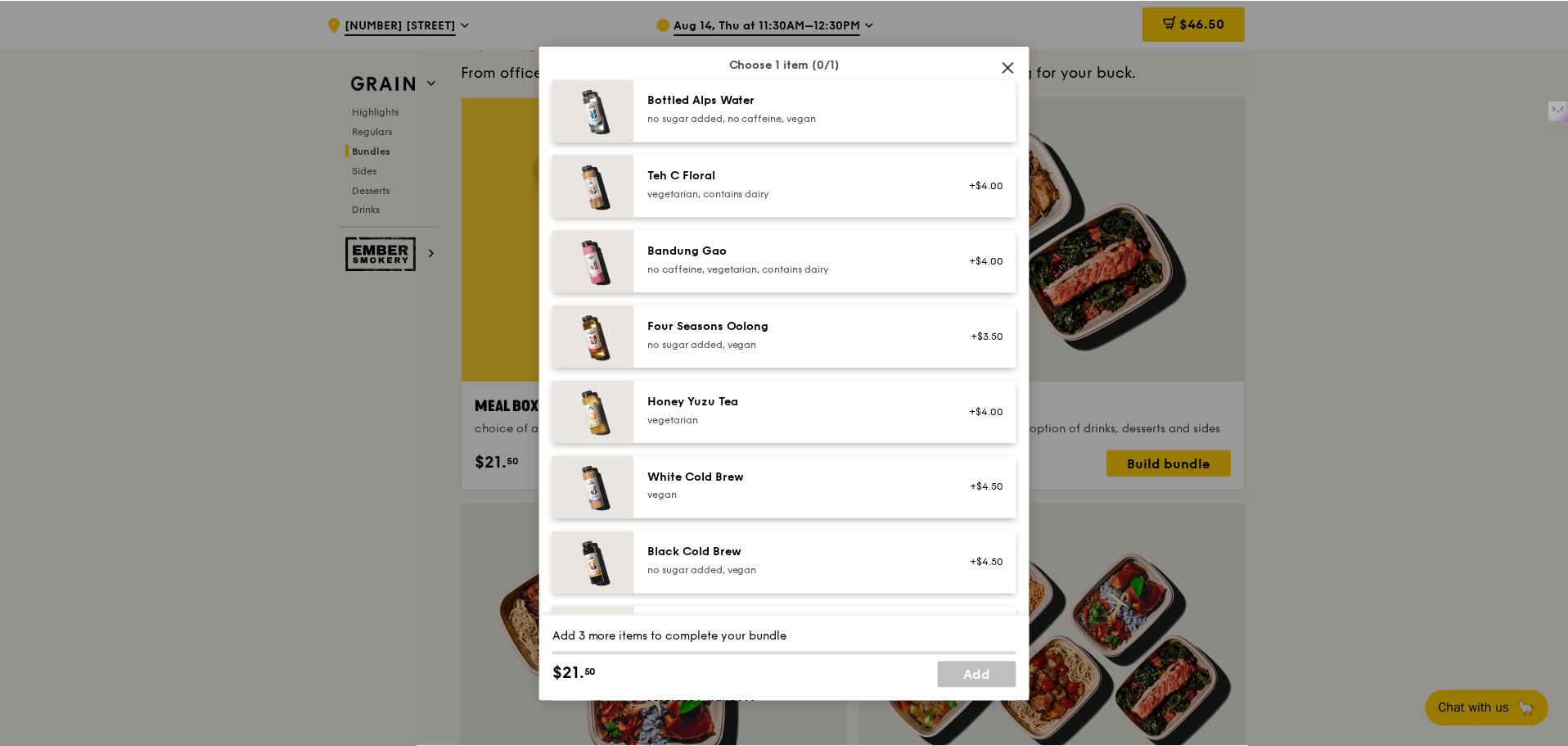 scroll, scrollTop: 1874, scrollLeft: 0, axis: vertical 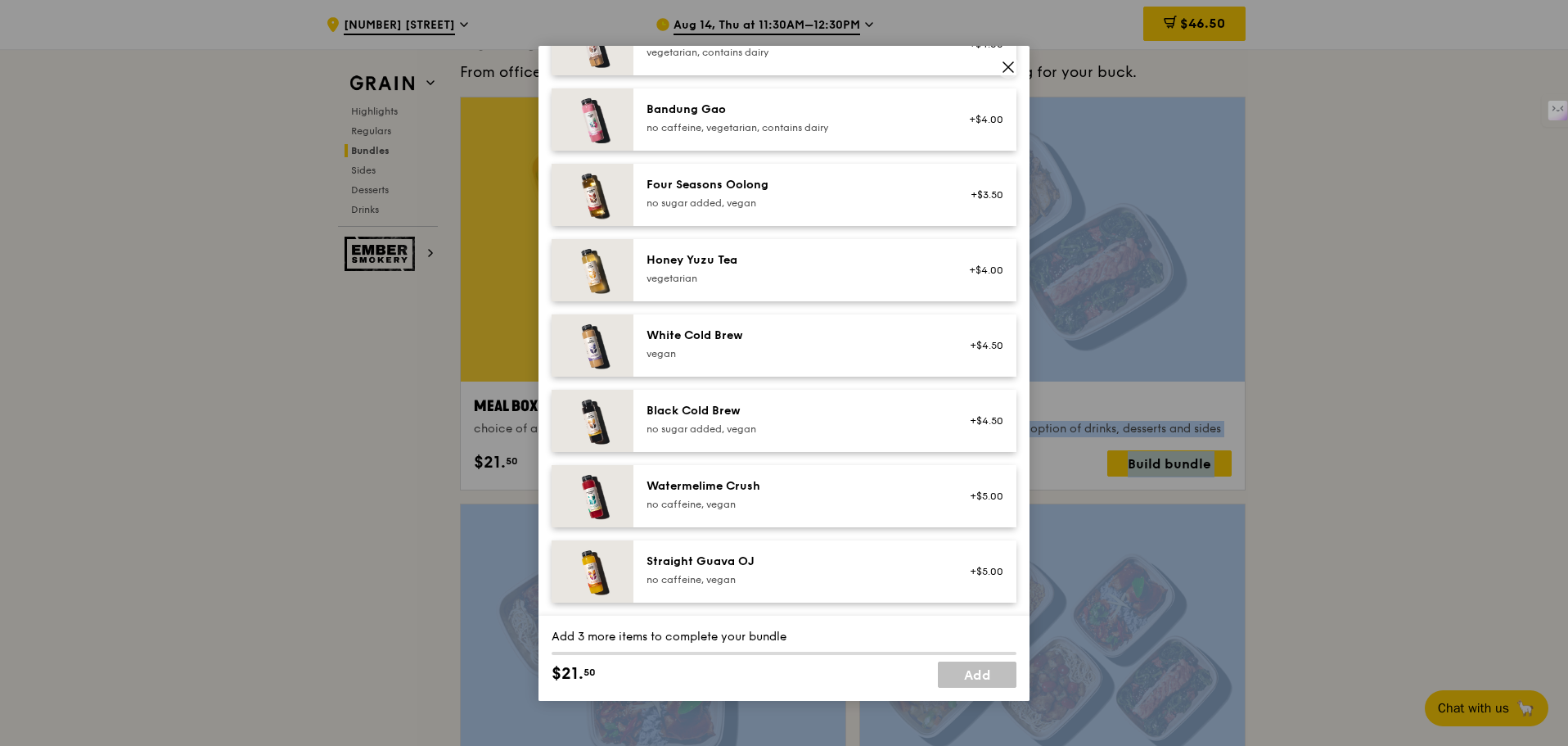 drag, startPoint x: 1489, startPoint y: 305, endPoint x: 1474, endPoint y: 285, distance: 25 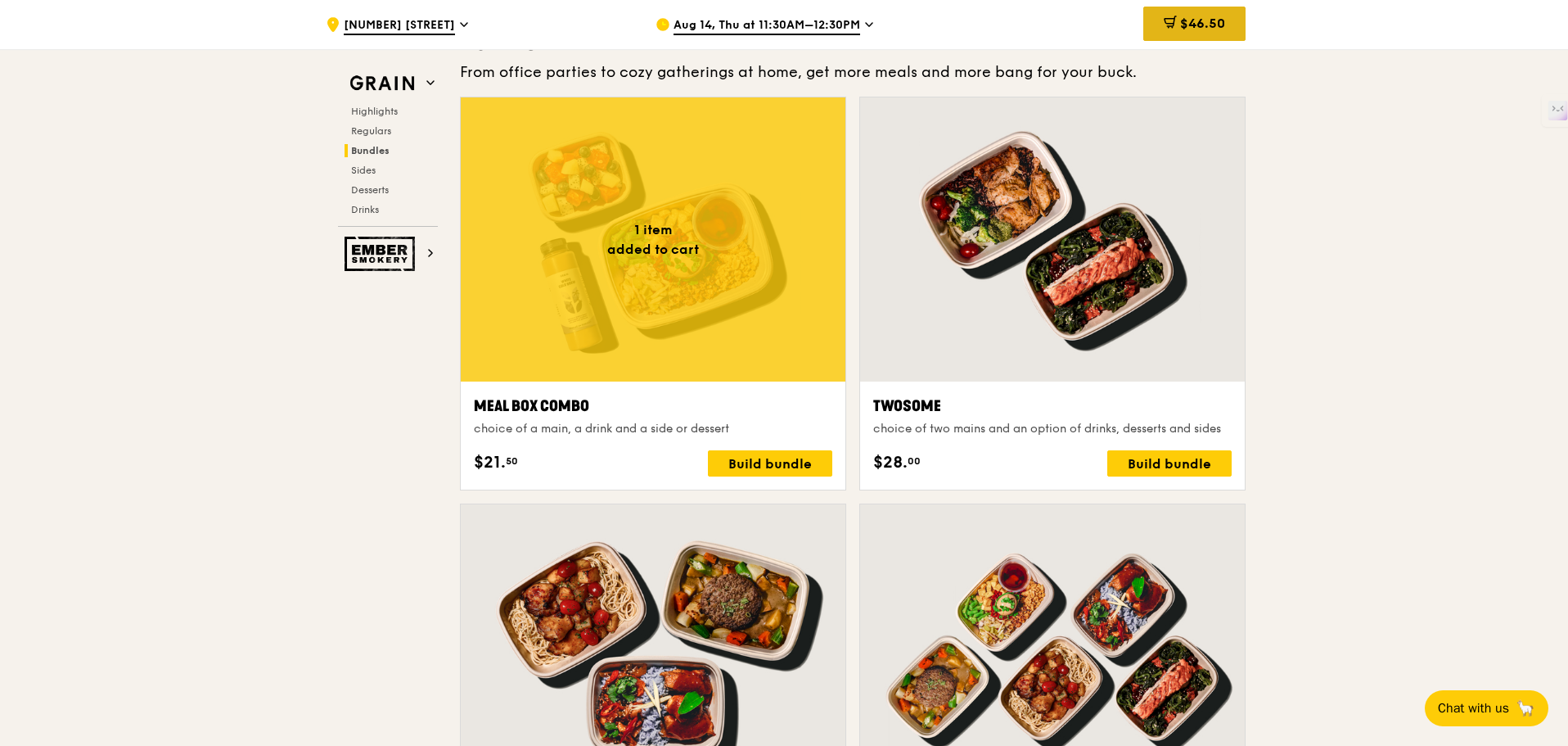 click 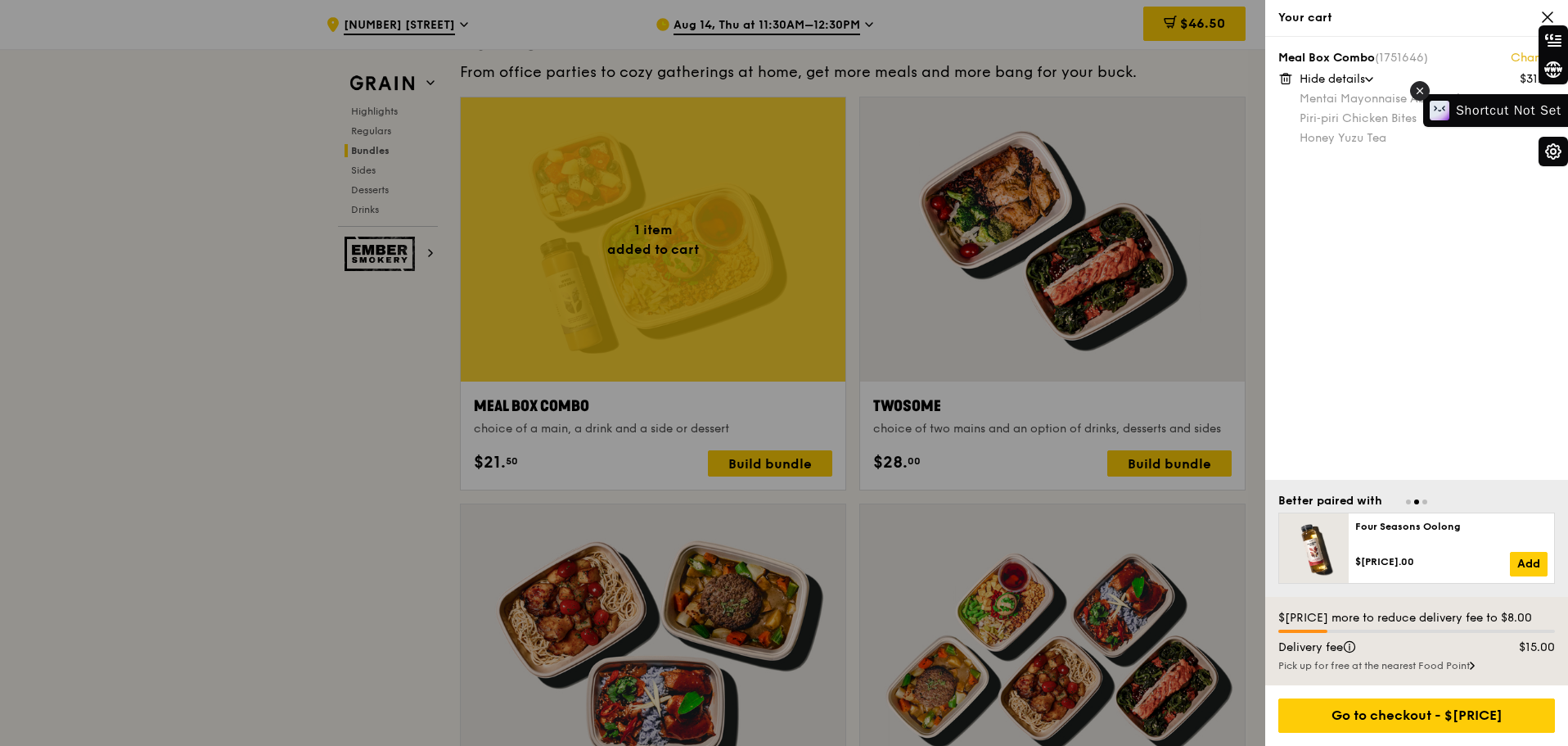 click 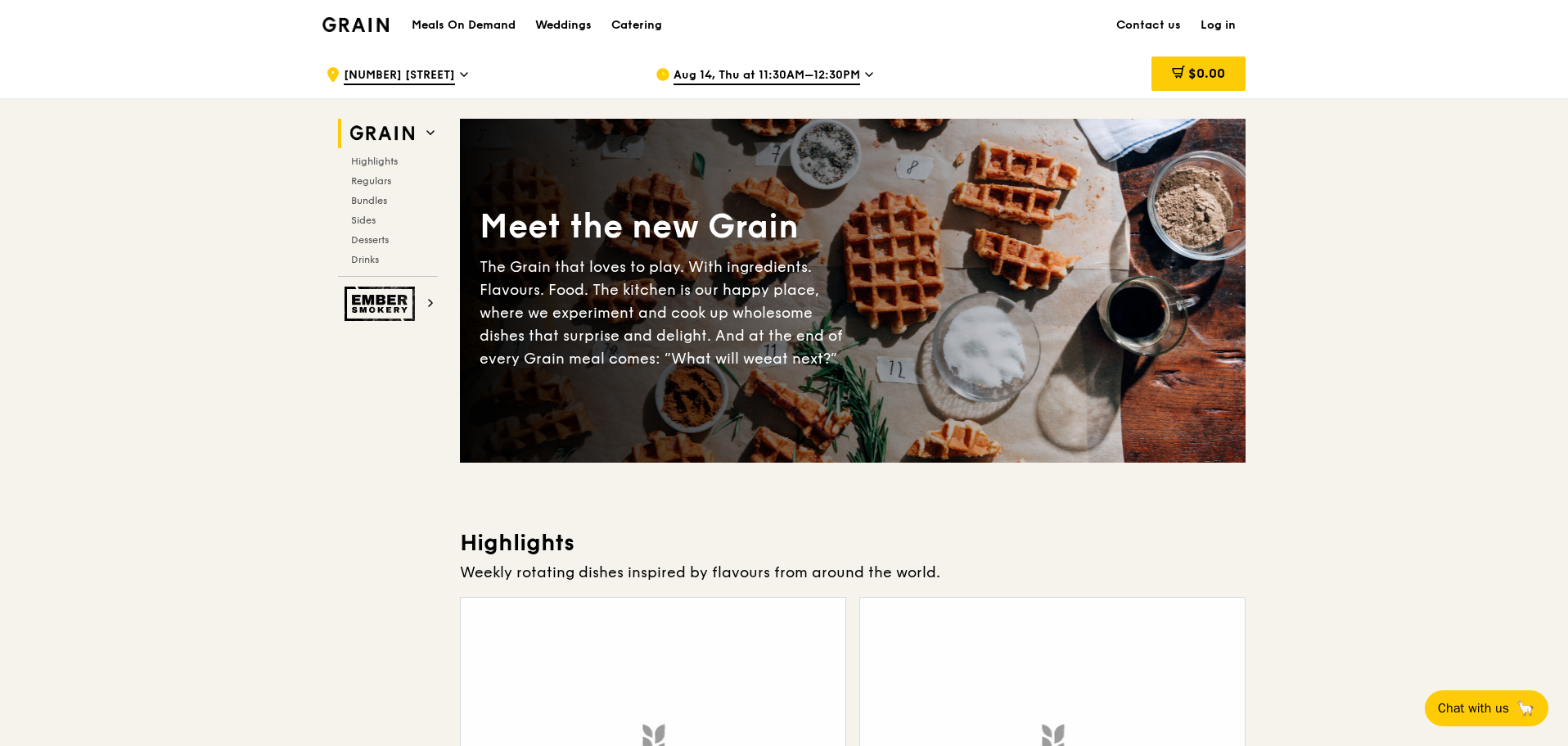 scroll, scrollTop: 0, scrollLeft: 0, axis: both 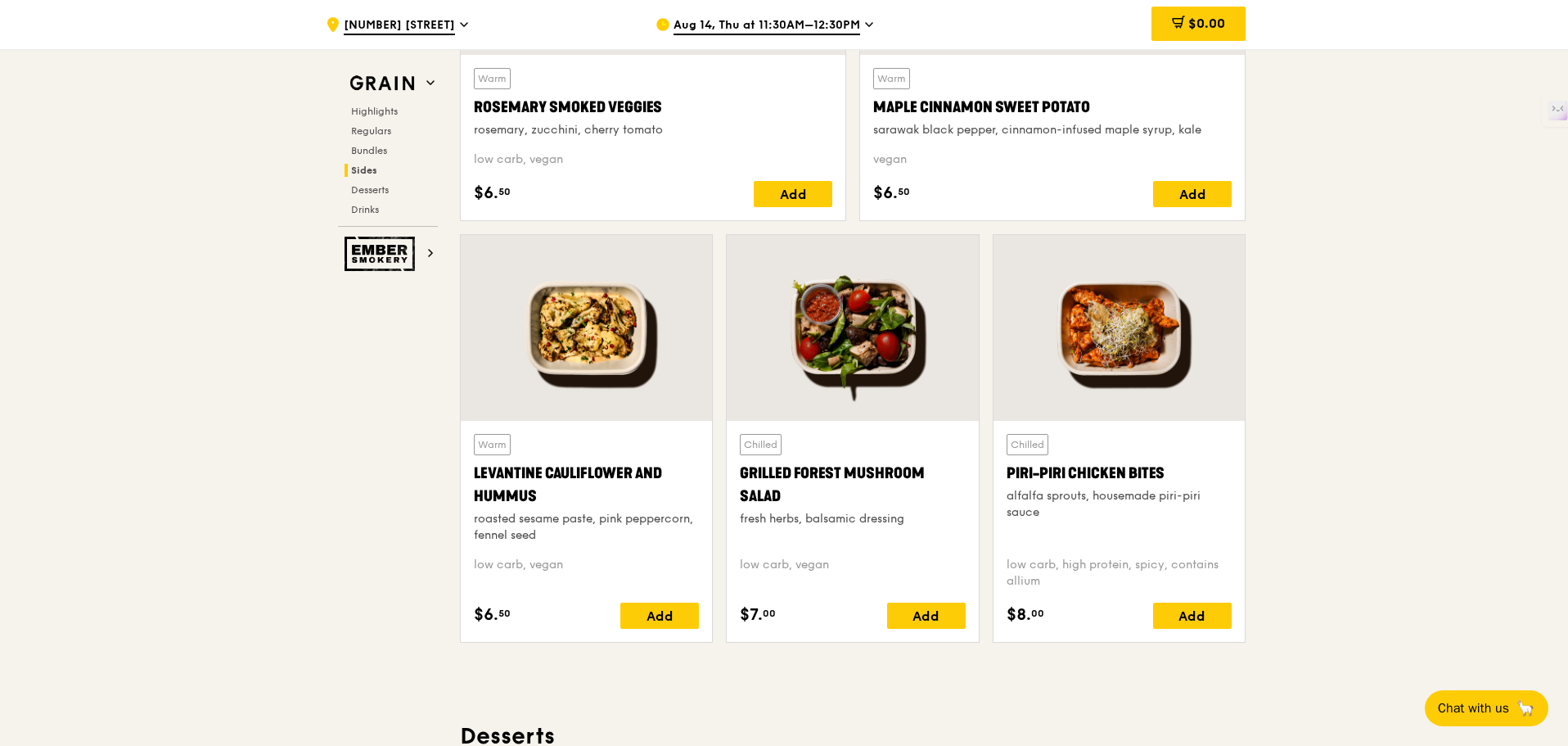 click at bounding box center [1119, 328] 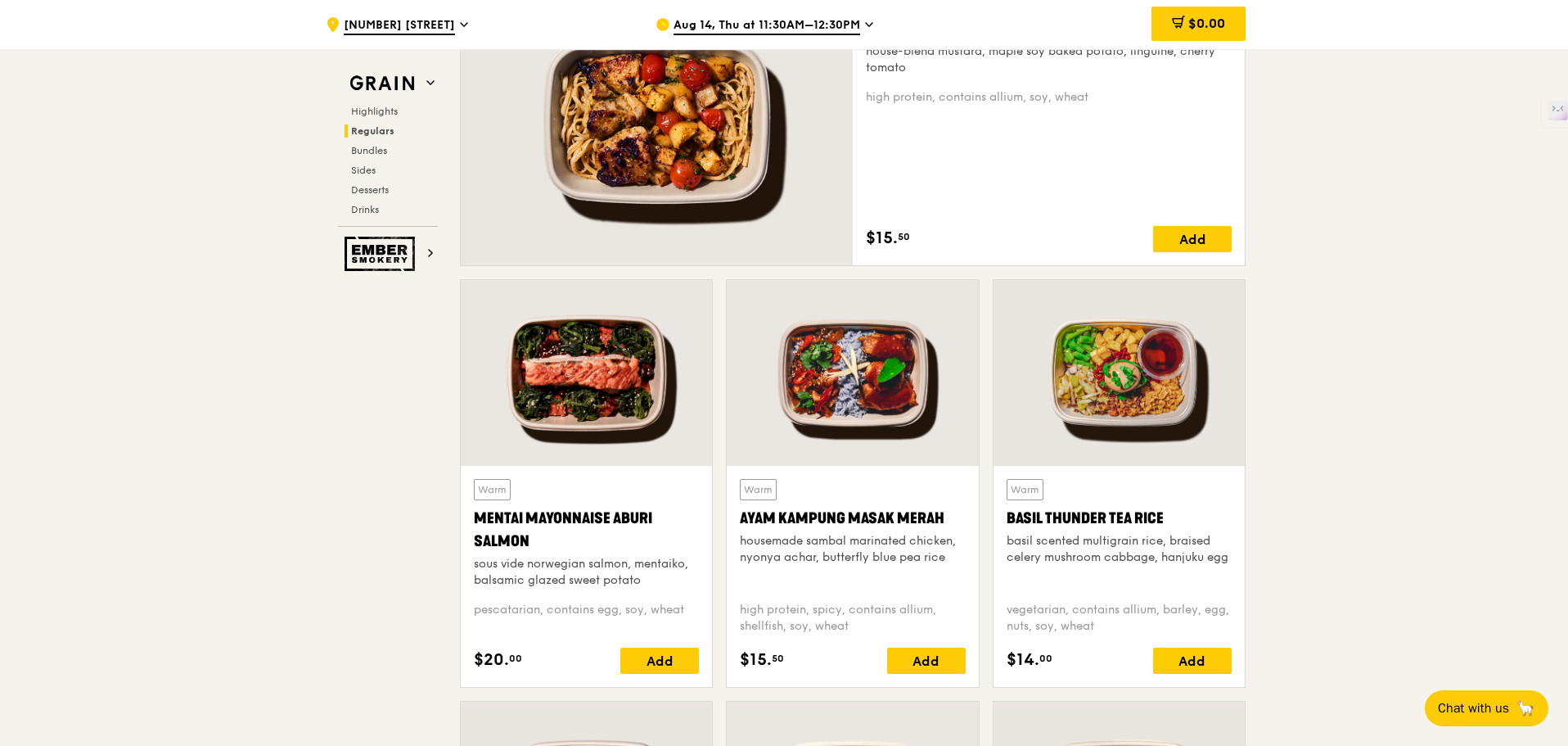 scroll, scrollTop: 1212, scrollLeft: 0, axis: vertical 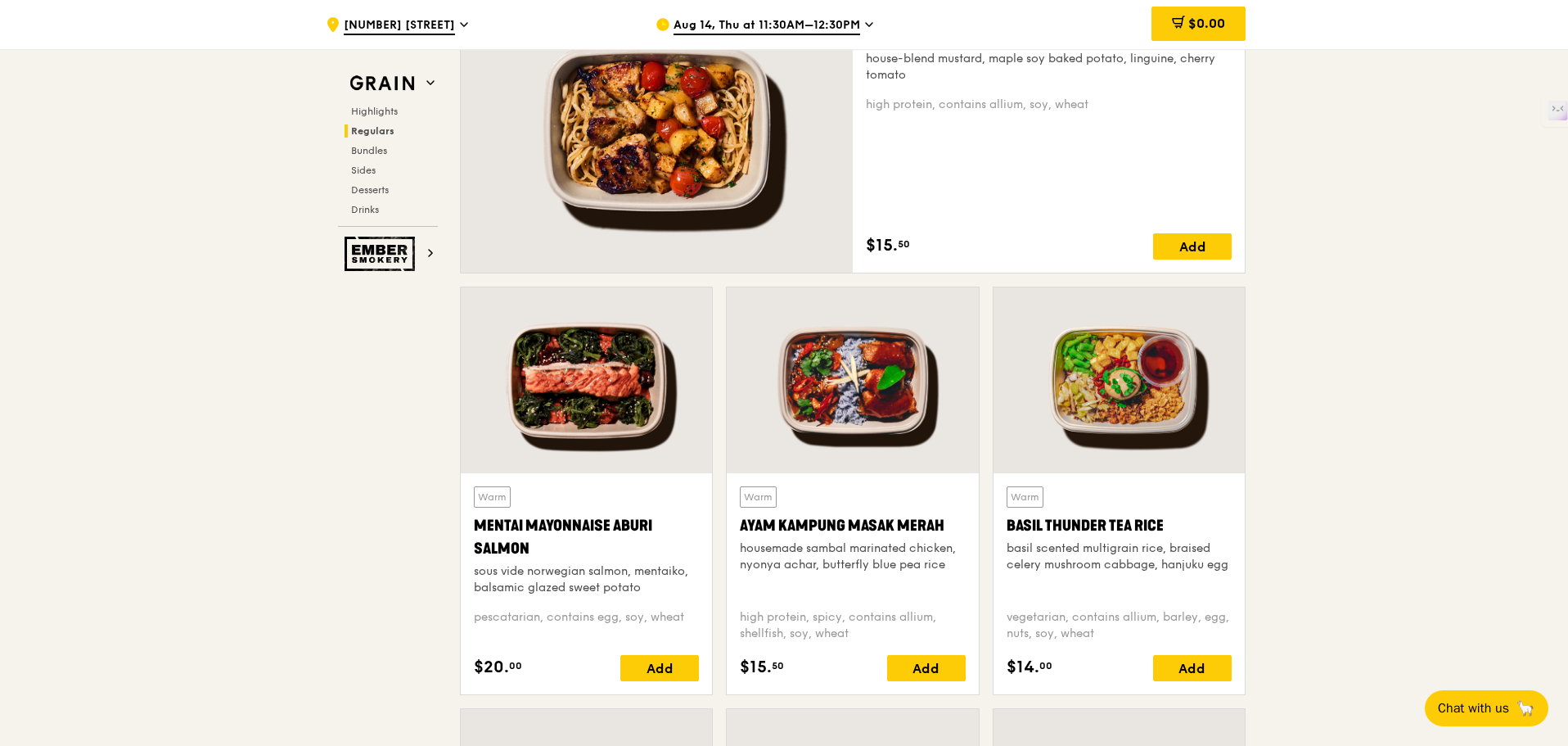 click at bounding box center [586, 380] 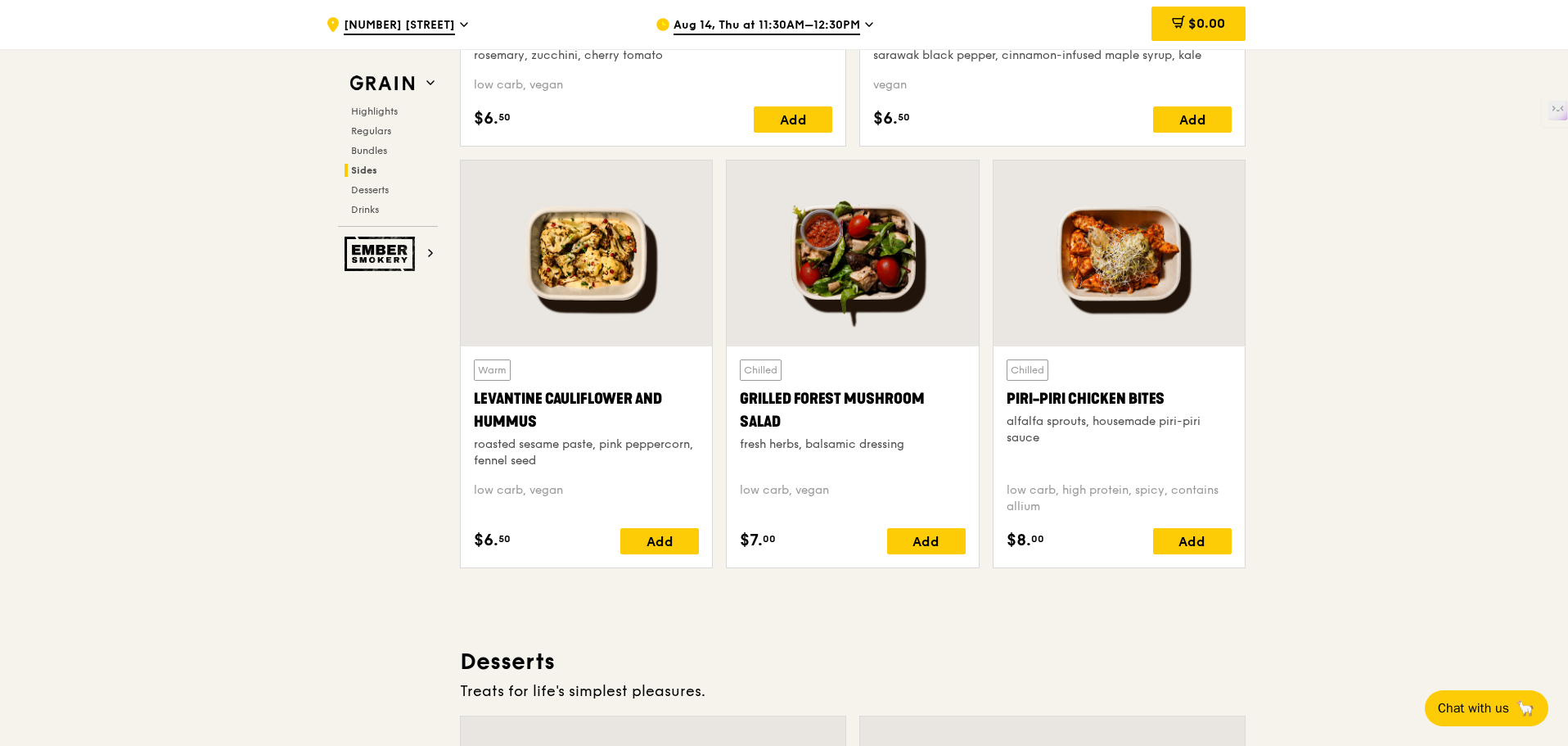 scroll, scrollTop: 4078, scrollLeft: 0, axis: vertical 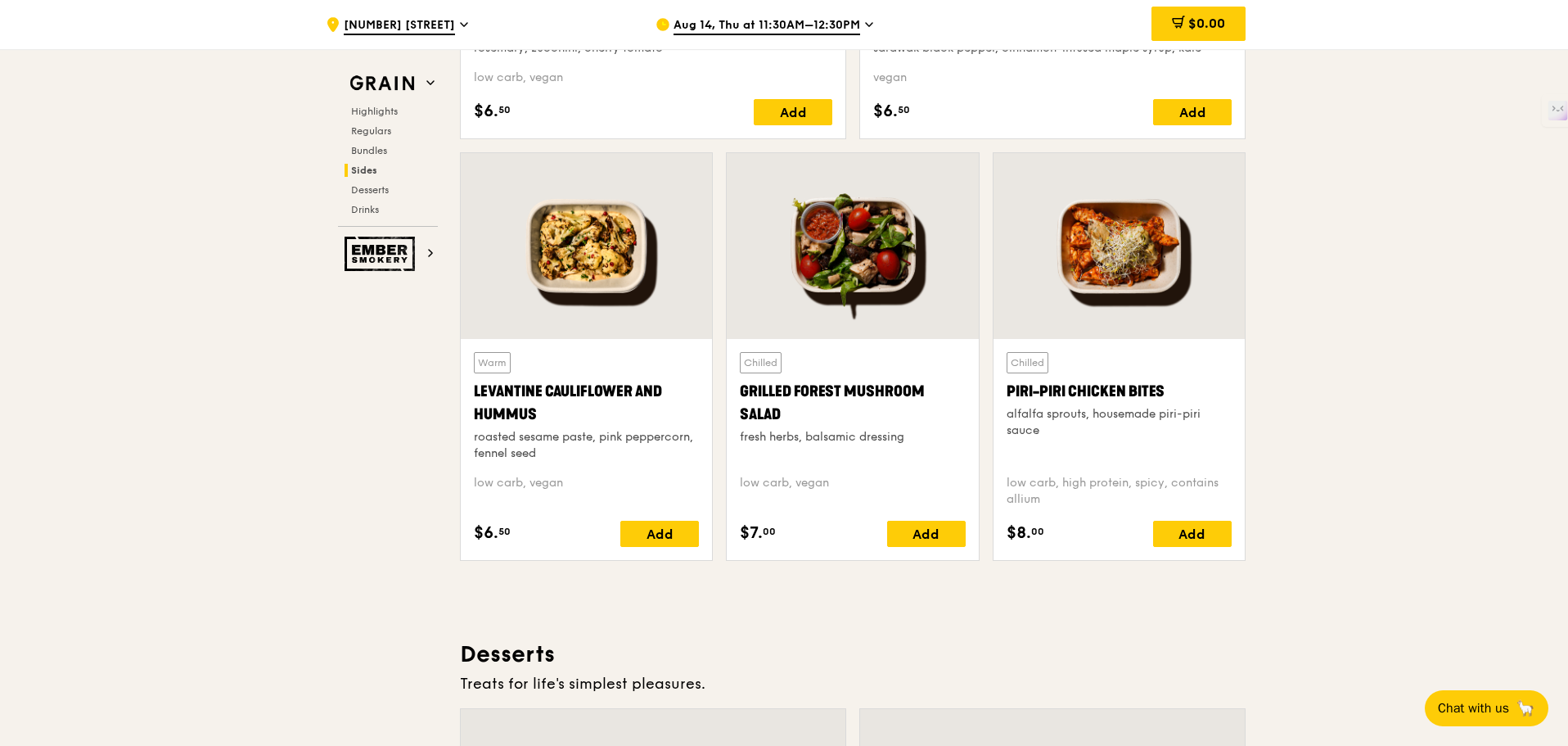 click at bounding box center (1119, 246) 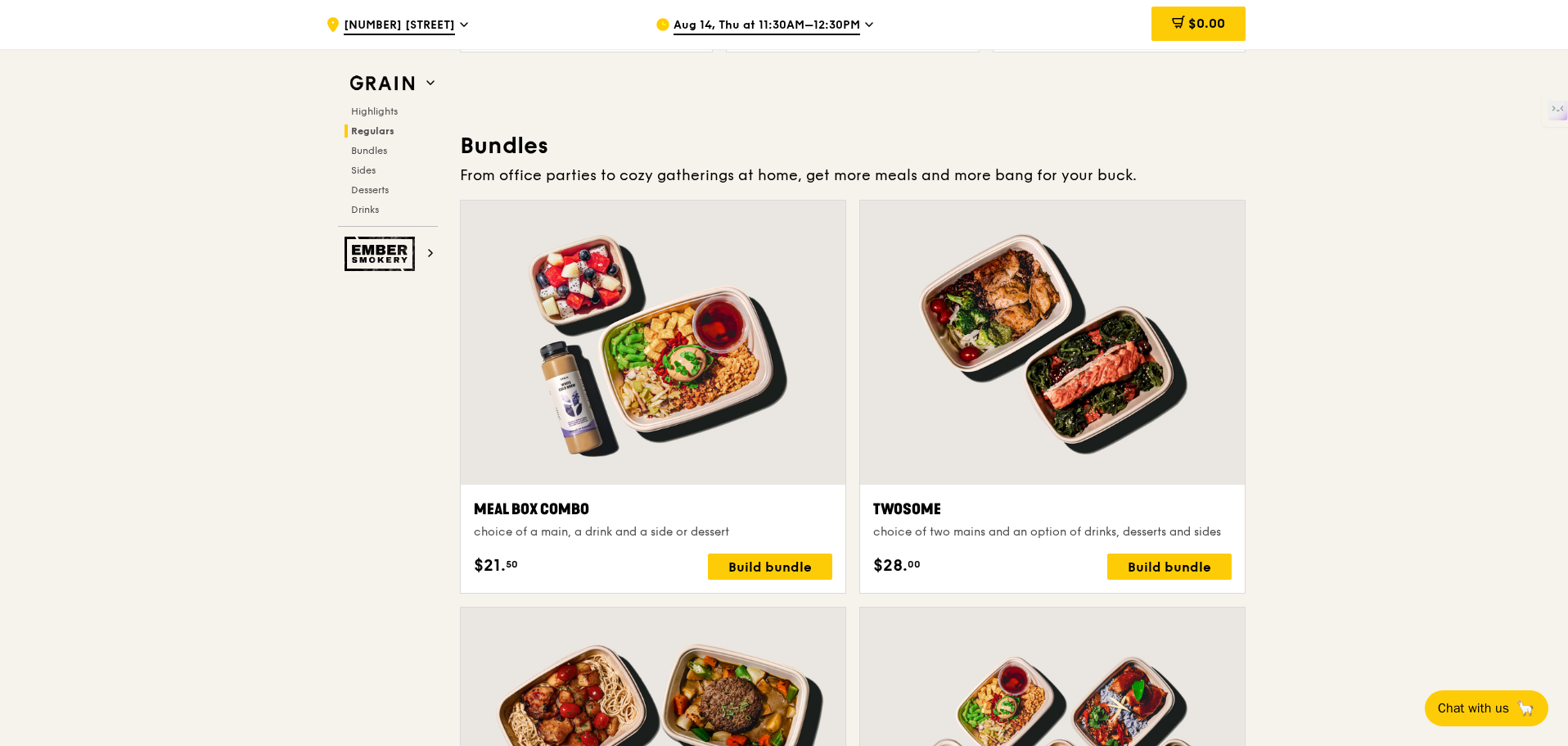 scroll, scrollTop: 2195, scrollLeft: 0, axis: vertical 